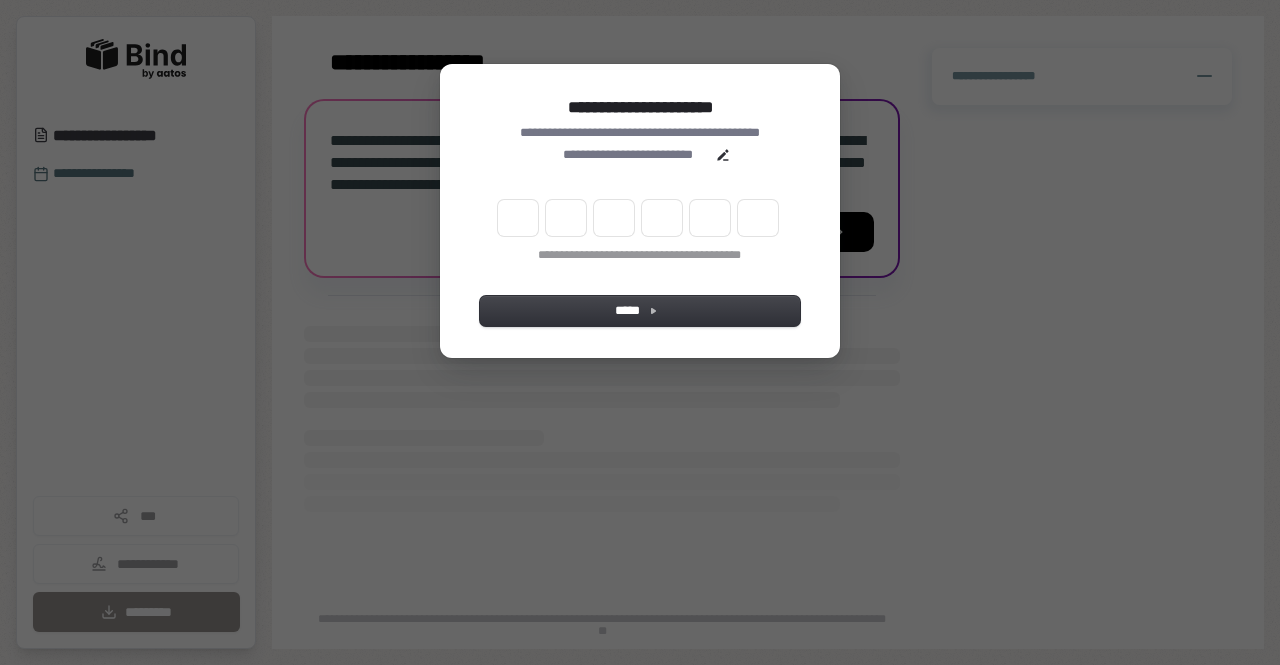 scroll, scrollTop: 0, scrollLeft: 0, axis: both 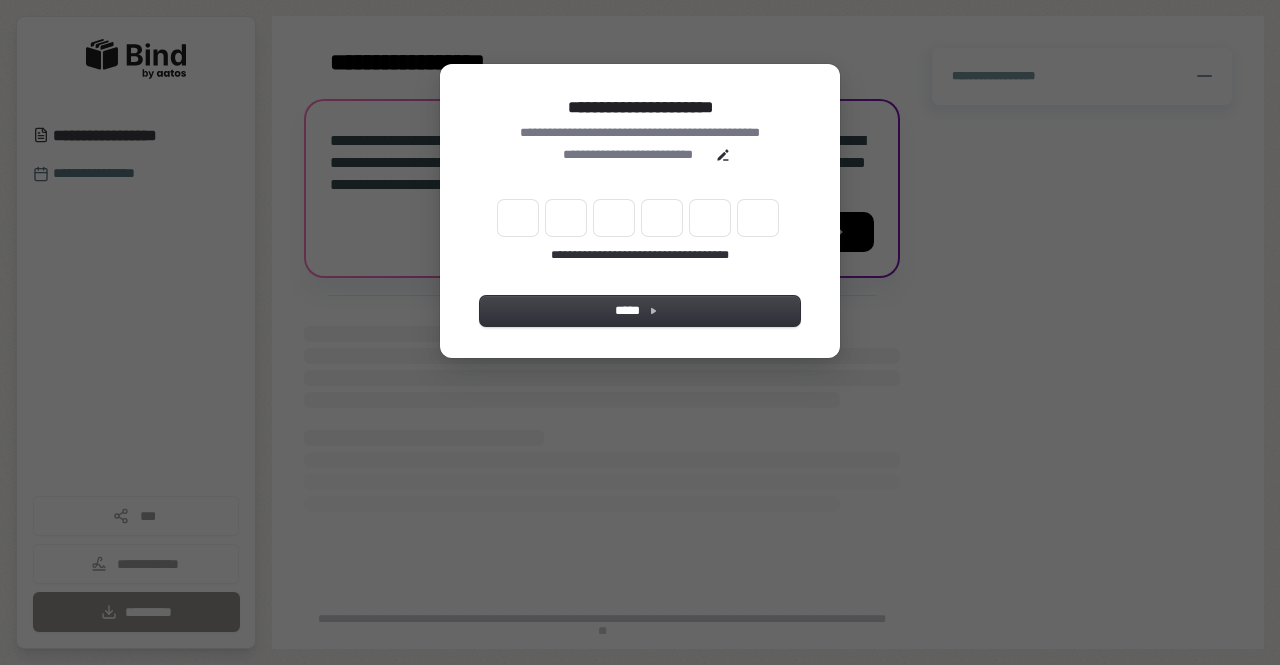 type on "******" 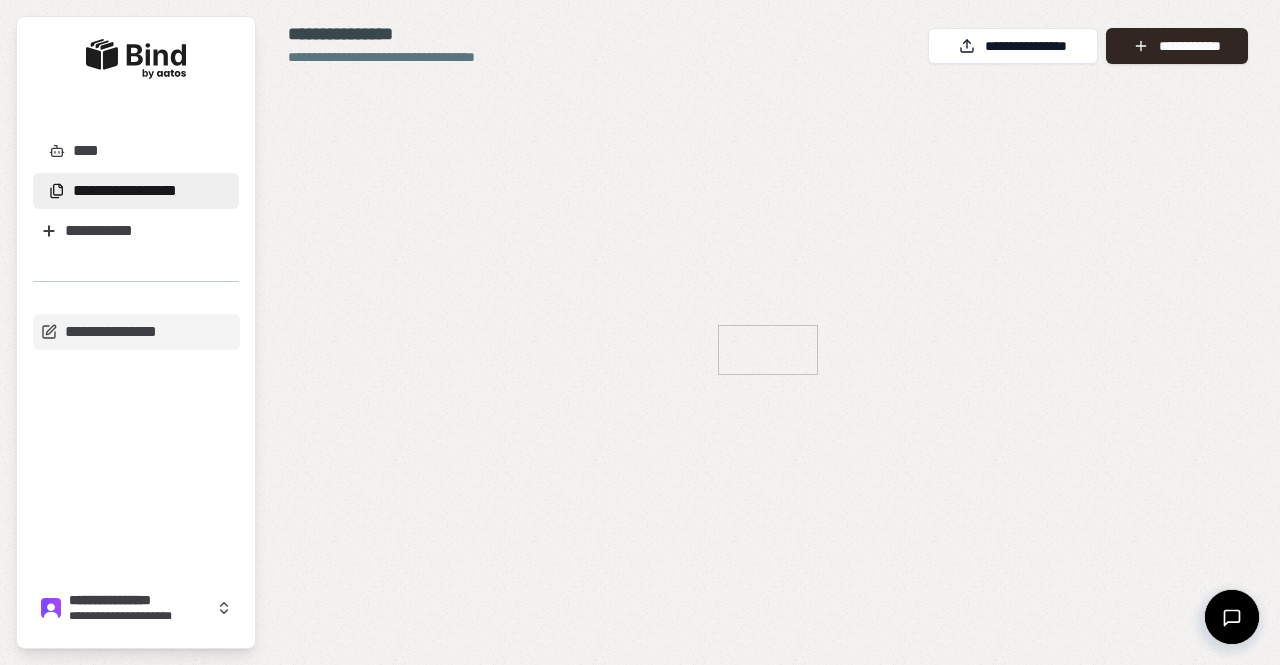 scroll, scrollTop: 0, scrollLeft: 0, axis: both 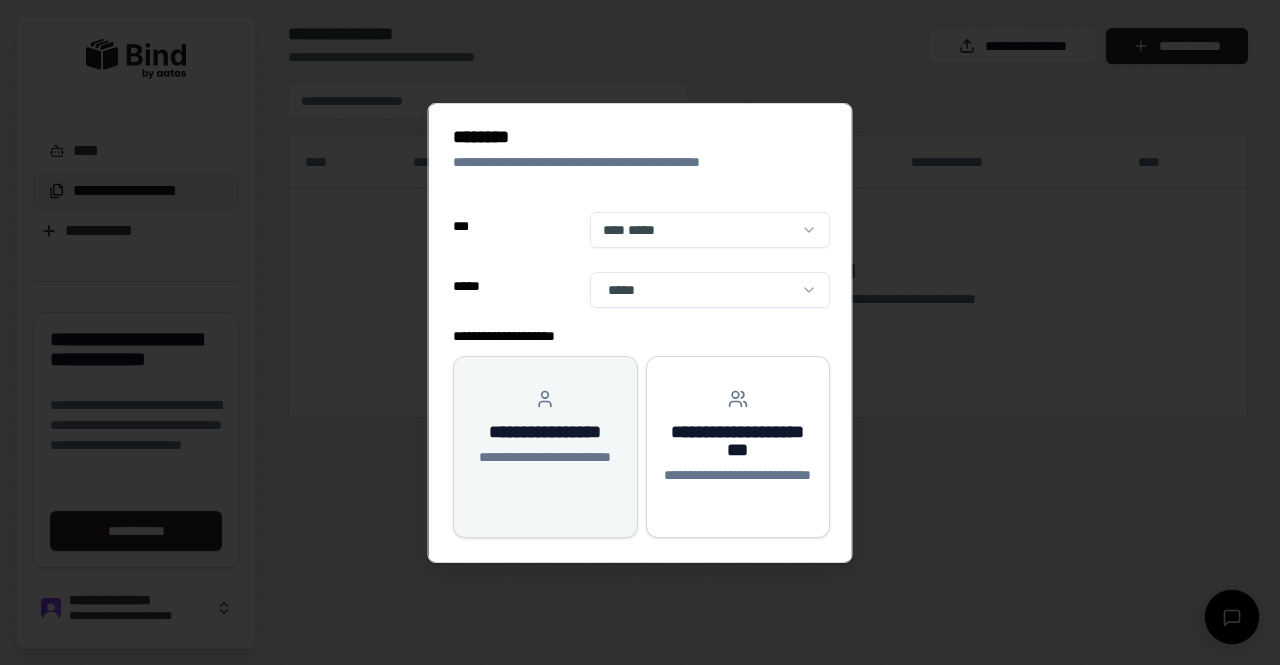 click on "**********" at bounding box center [545, 467] 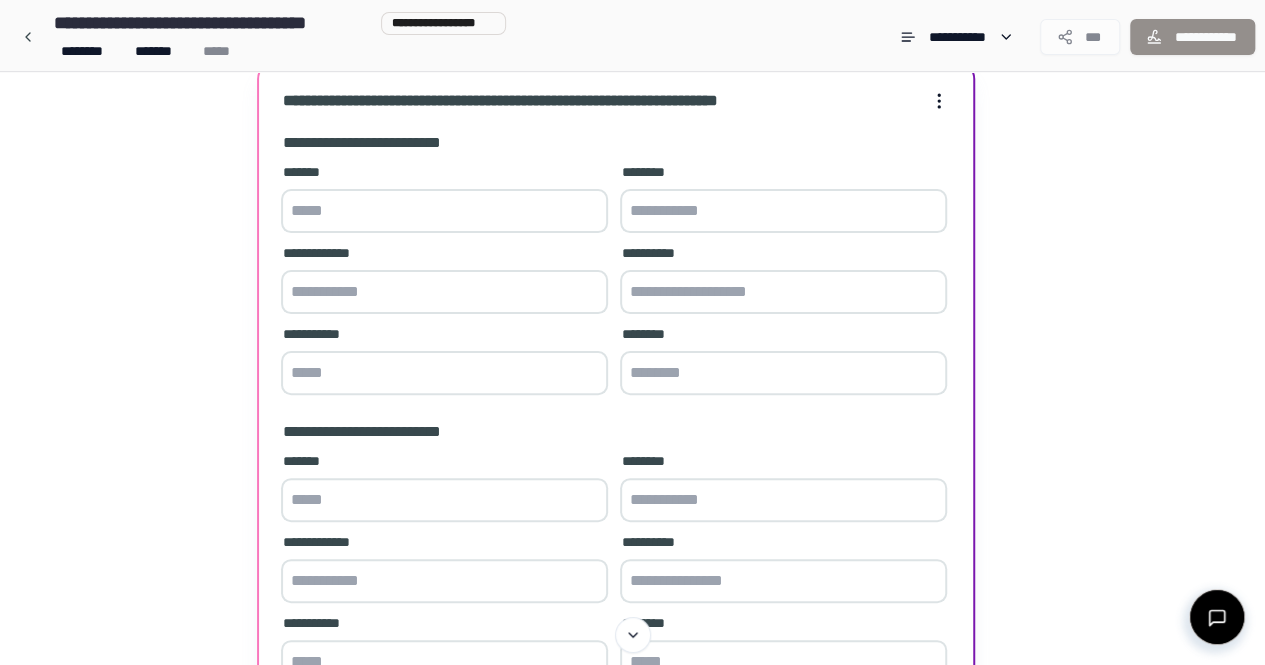 scroll, scrollTop: 100, scrollLeft: 0, axis: vertical 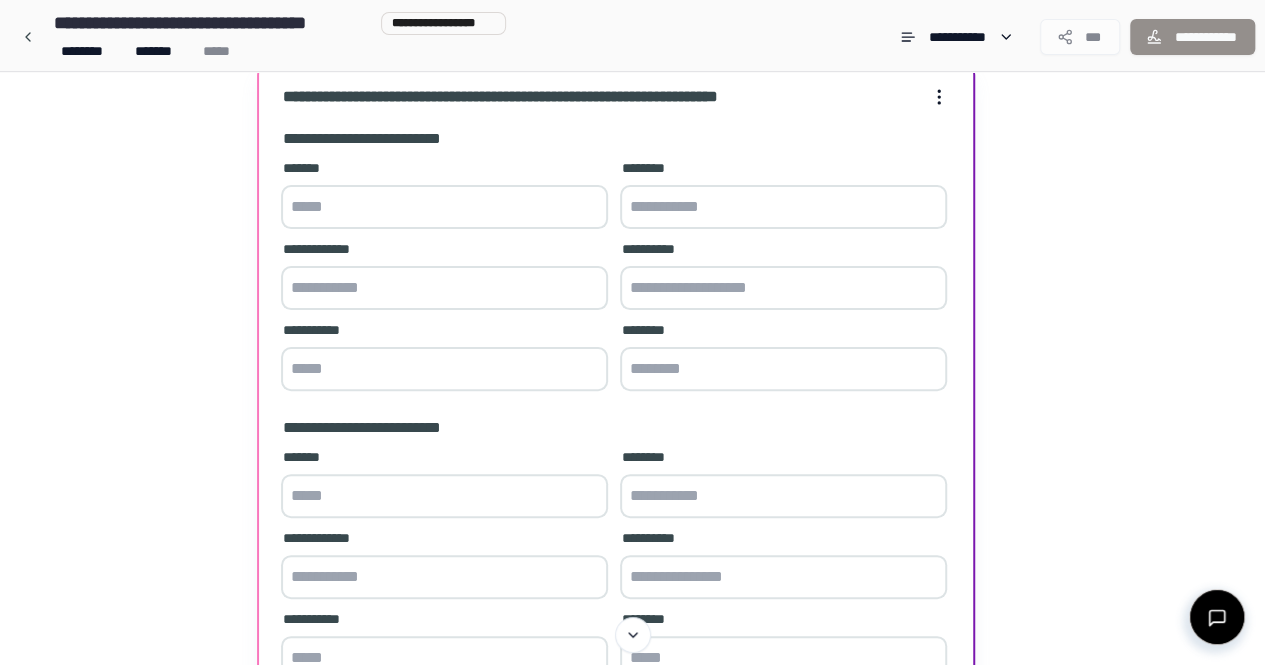 click at bounding box center (444, 207) 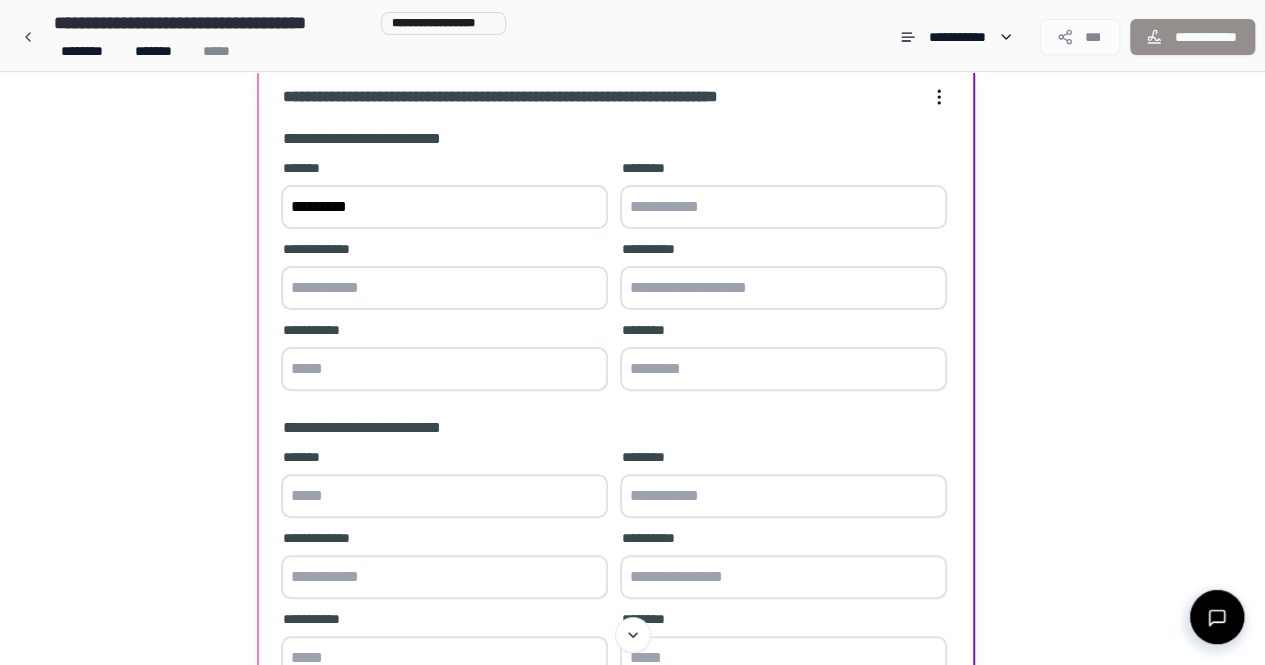 type on "*********" 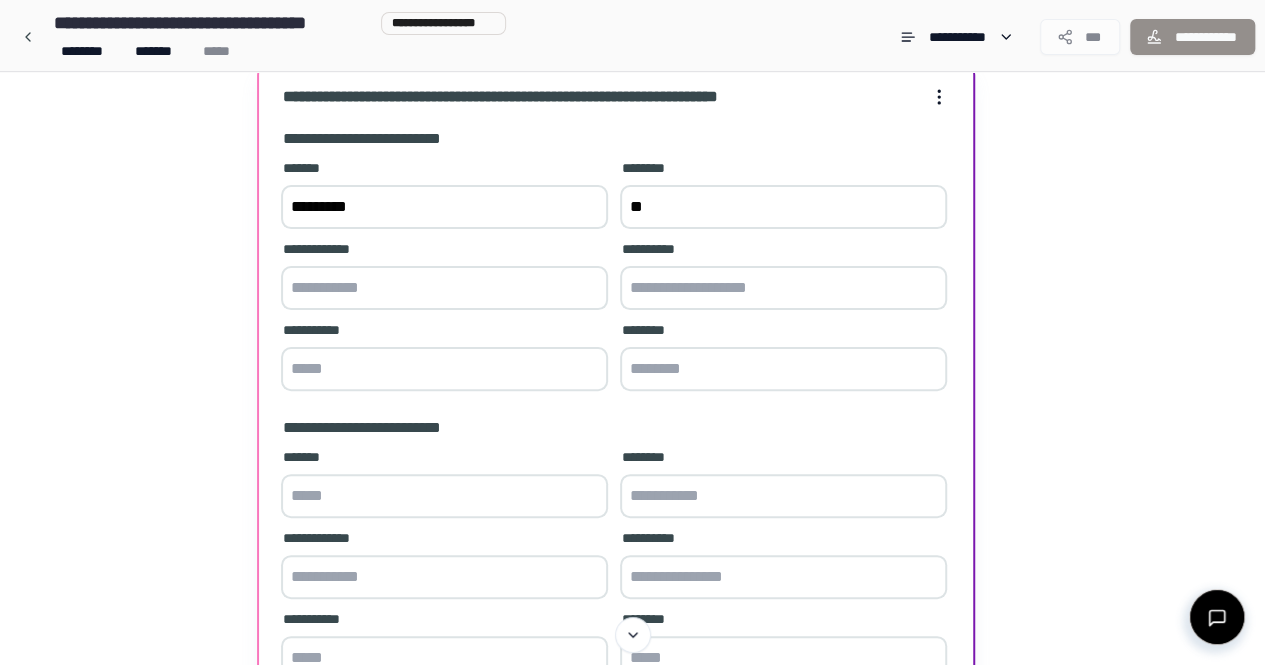 type on "*" 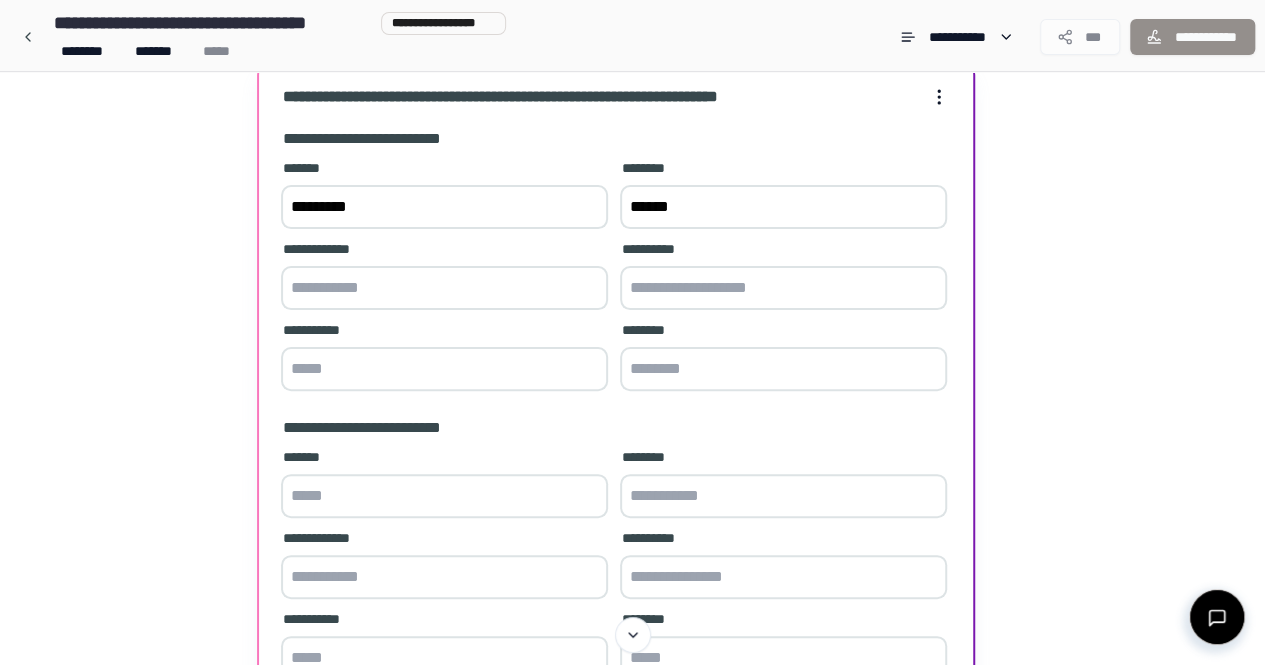 type on "******" 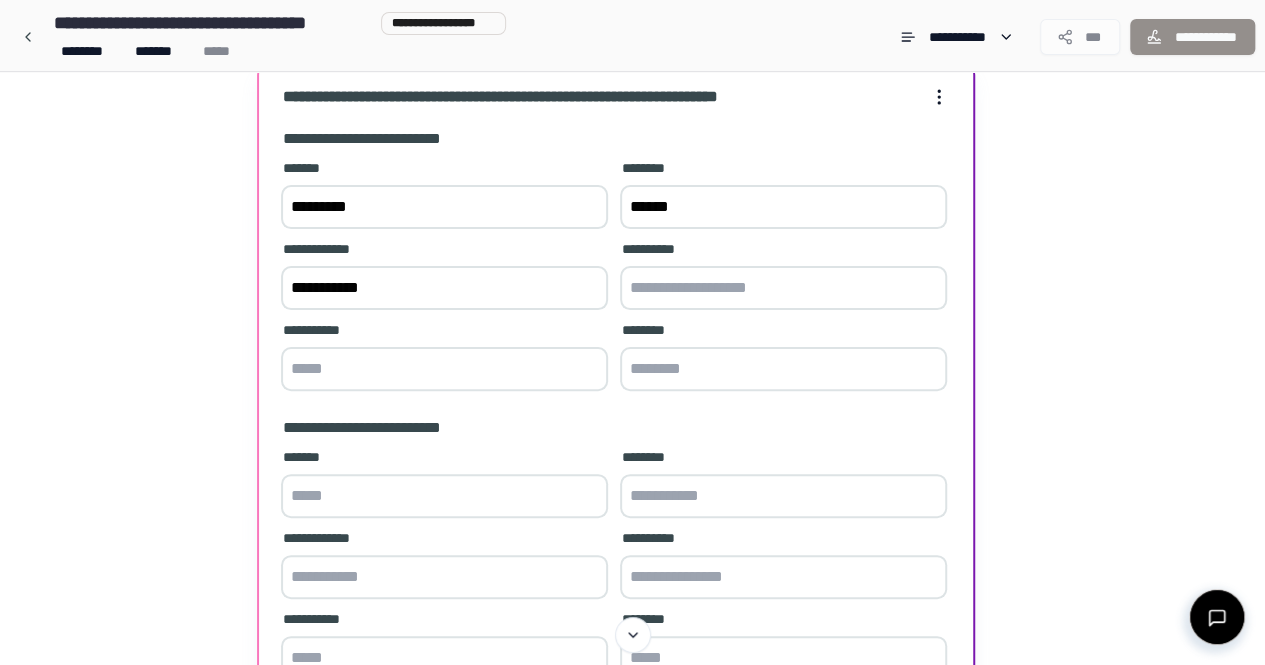 type on "**********" 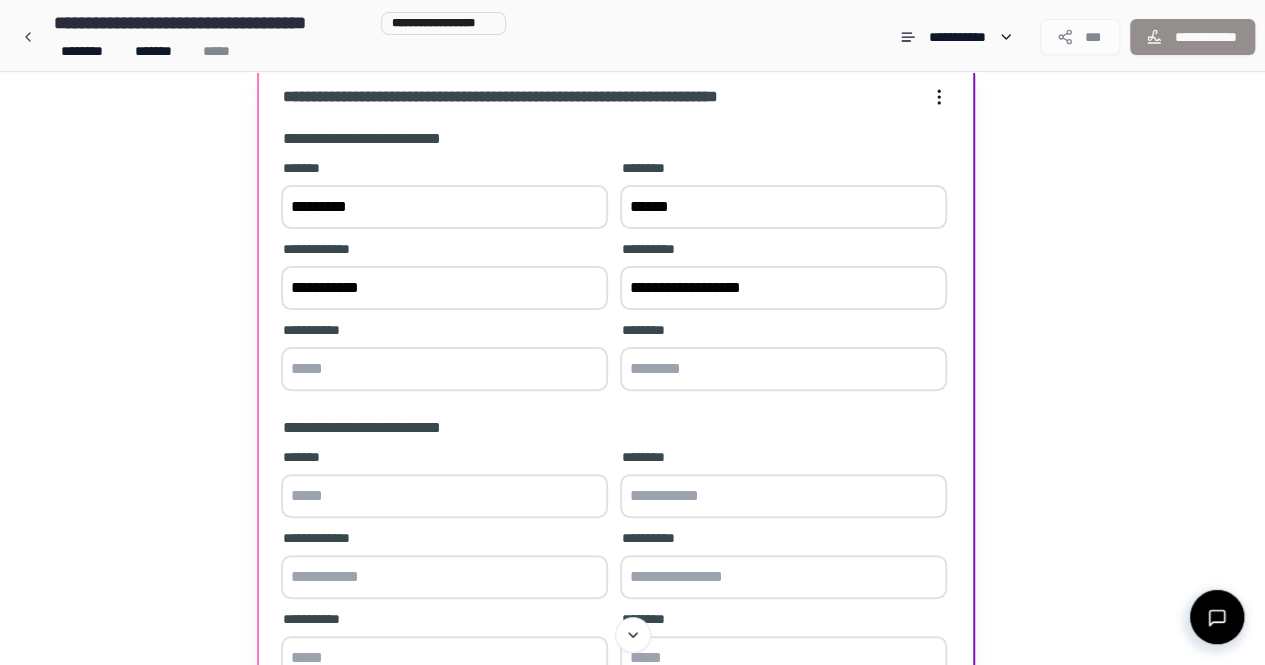 type on "**********" 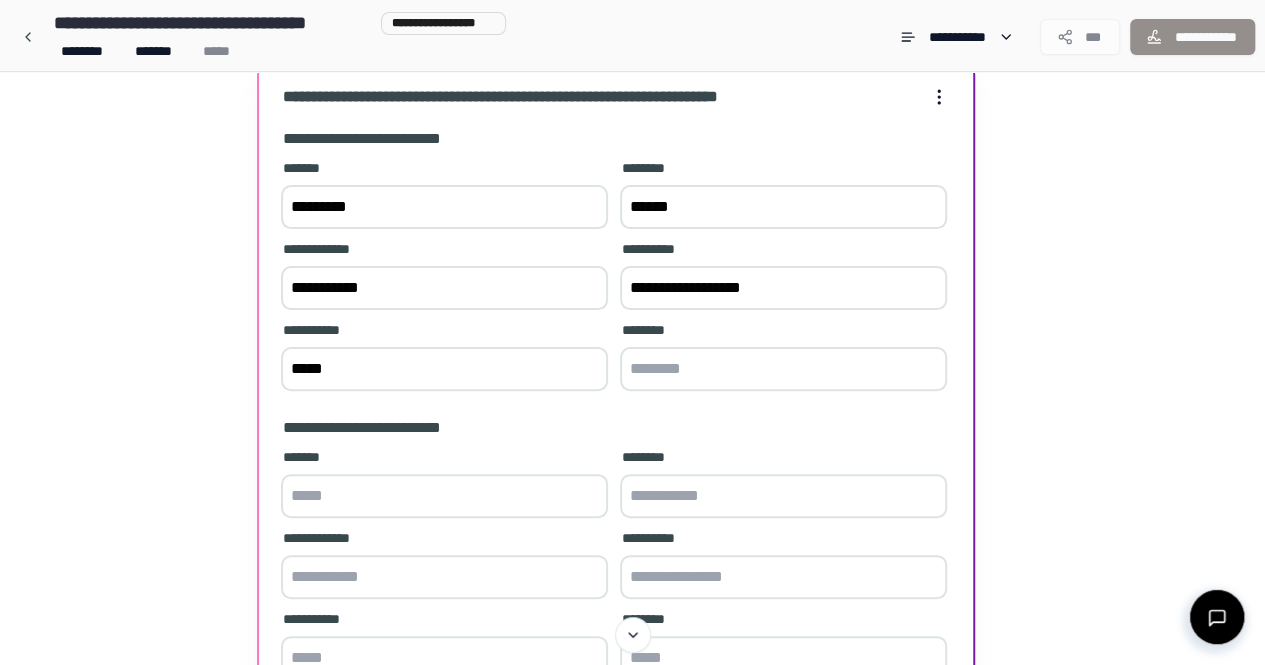 type on "*****" 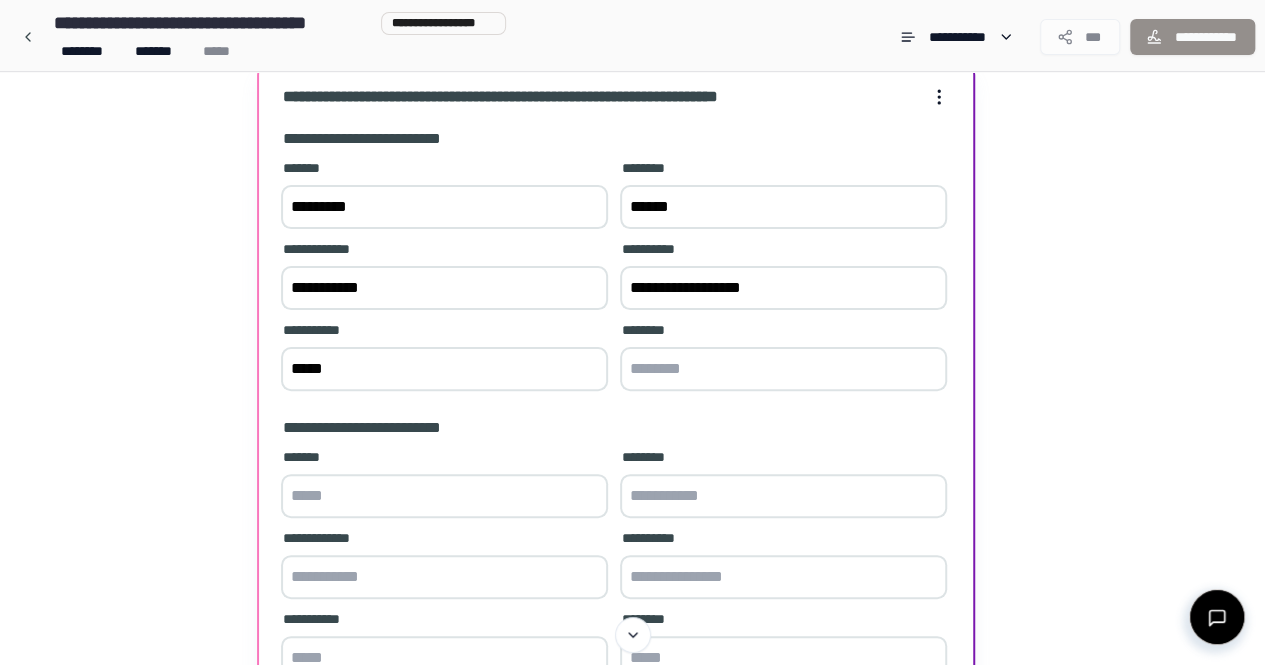 click at bounding box center [783, 369] 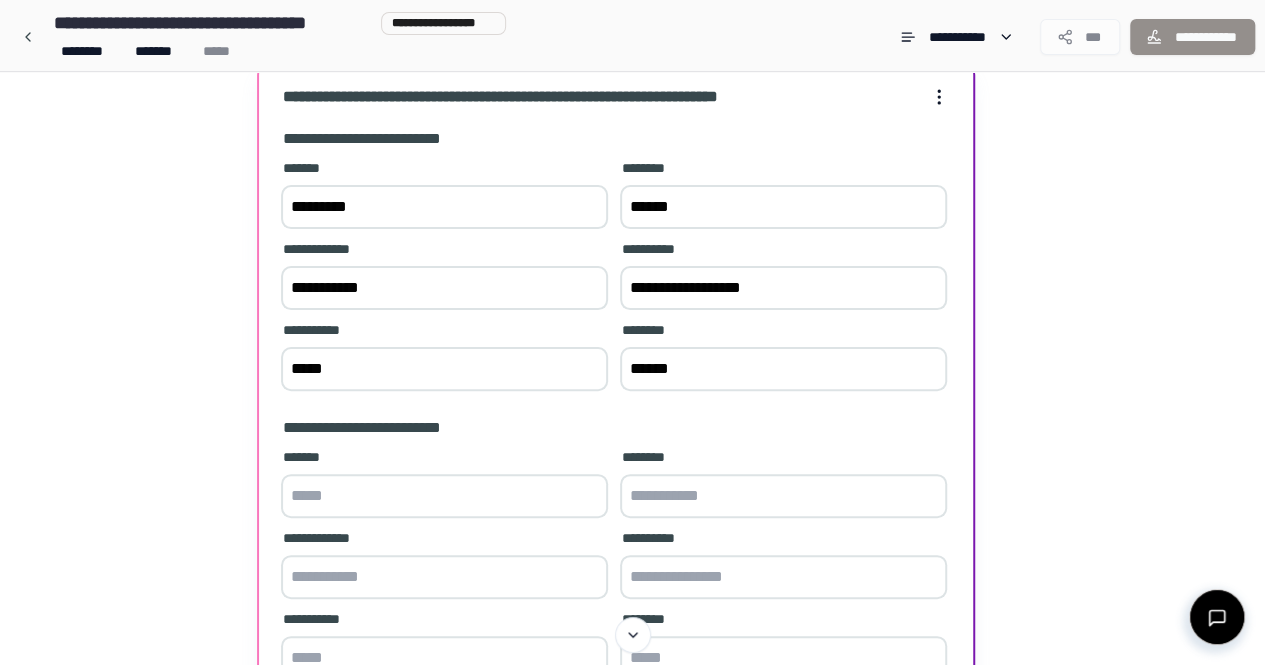 type on "******" 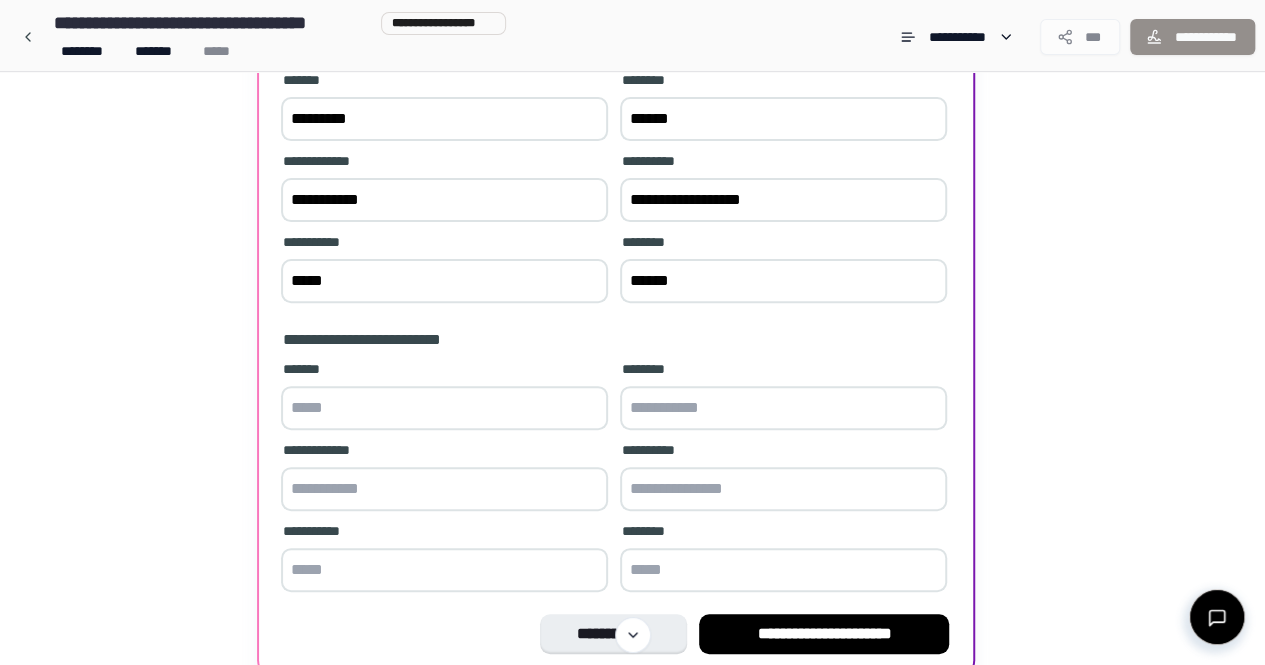 scroll, scrollTop: 200, scrollLeft: 0, axis: vertical 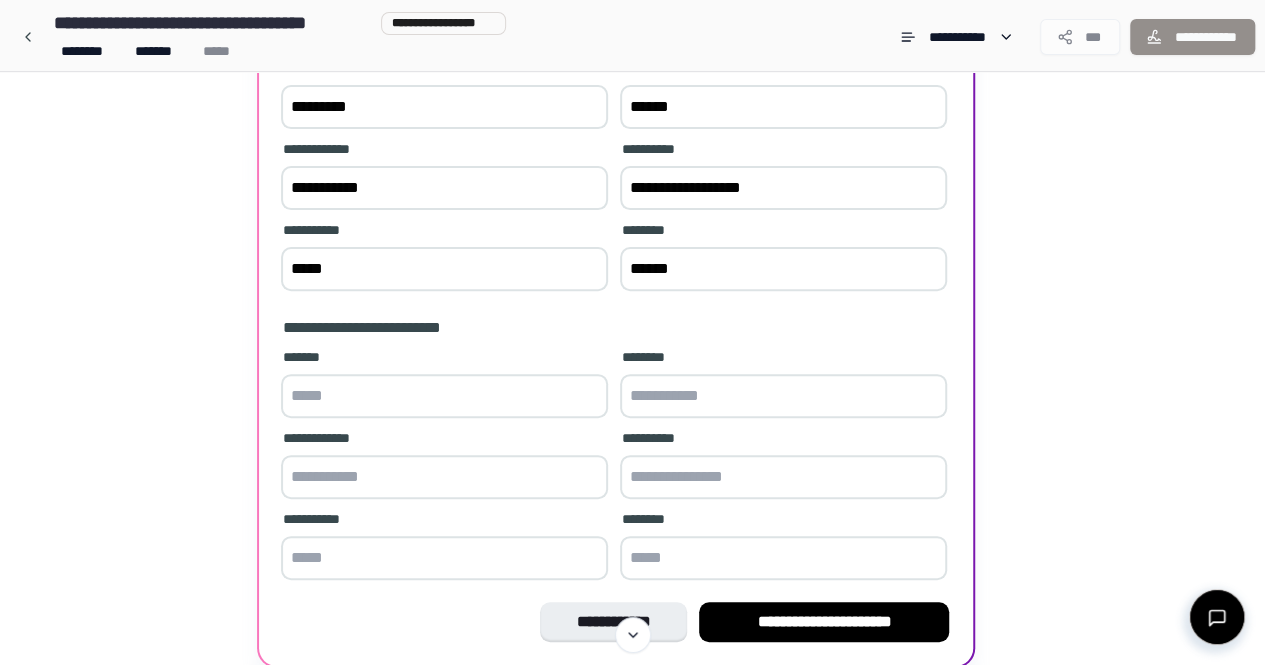 click at bounding box center [444, 396] 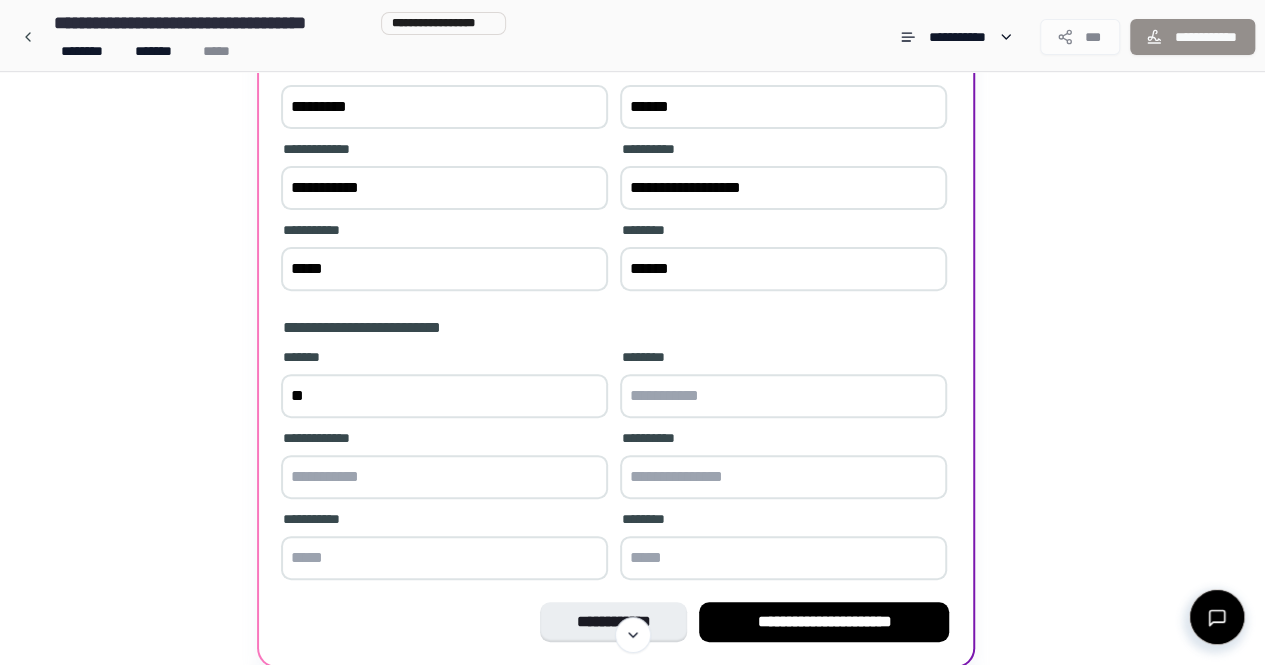 type on "*" 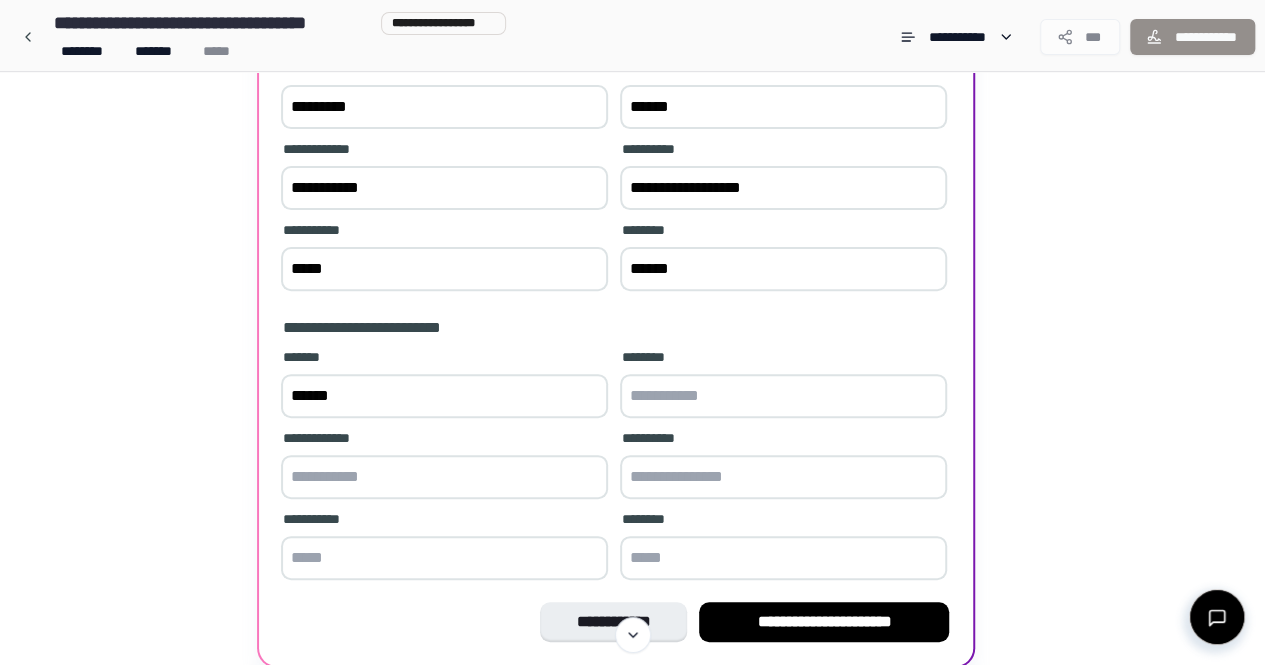 type on "******" 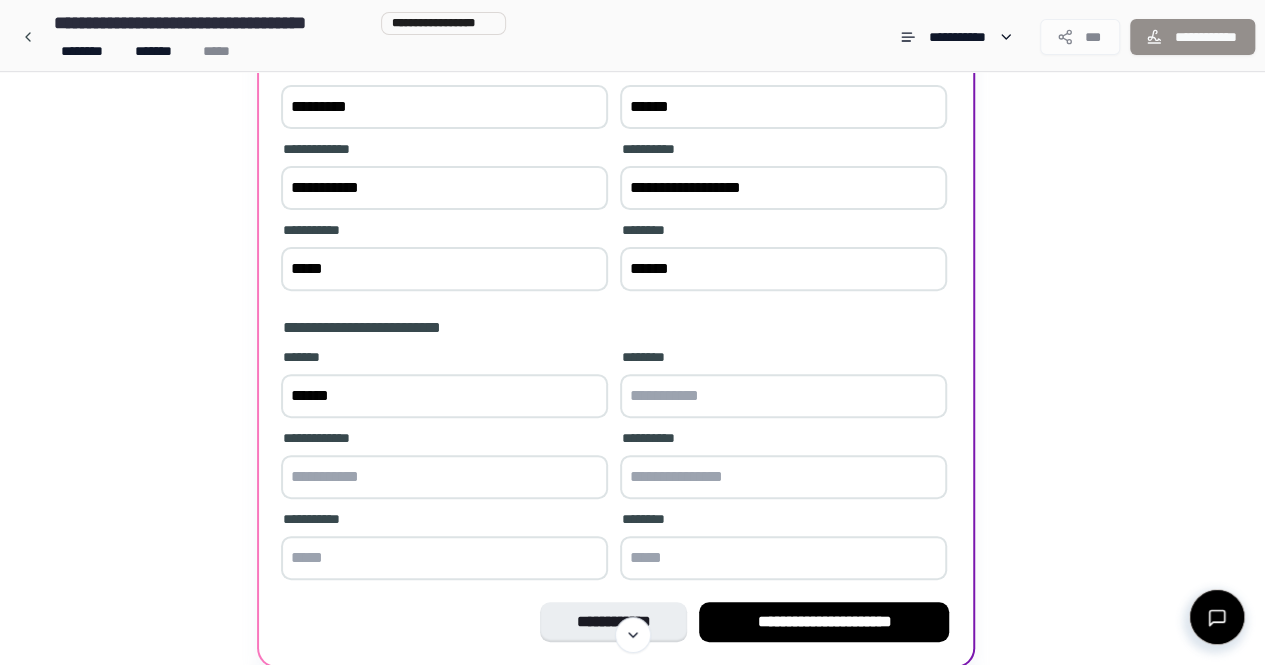 click at bounding box center (783, 396) 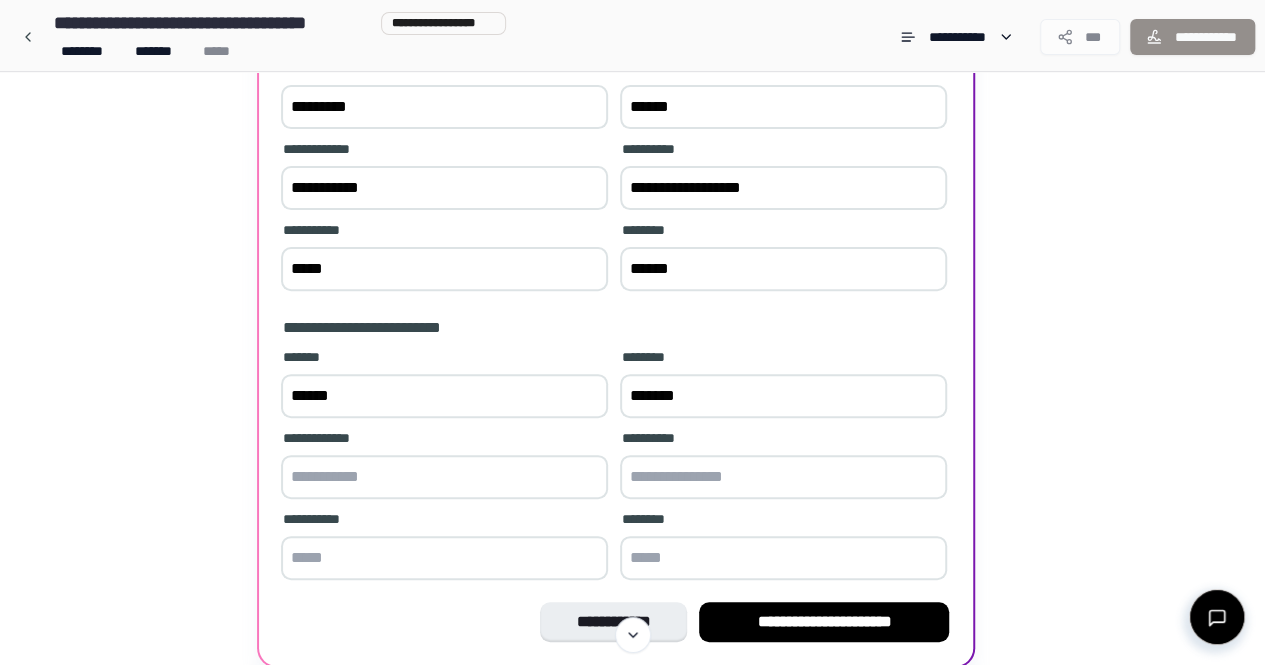 type on "*******" 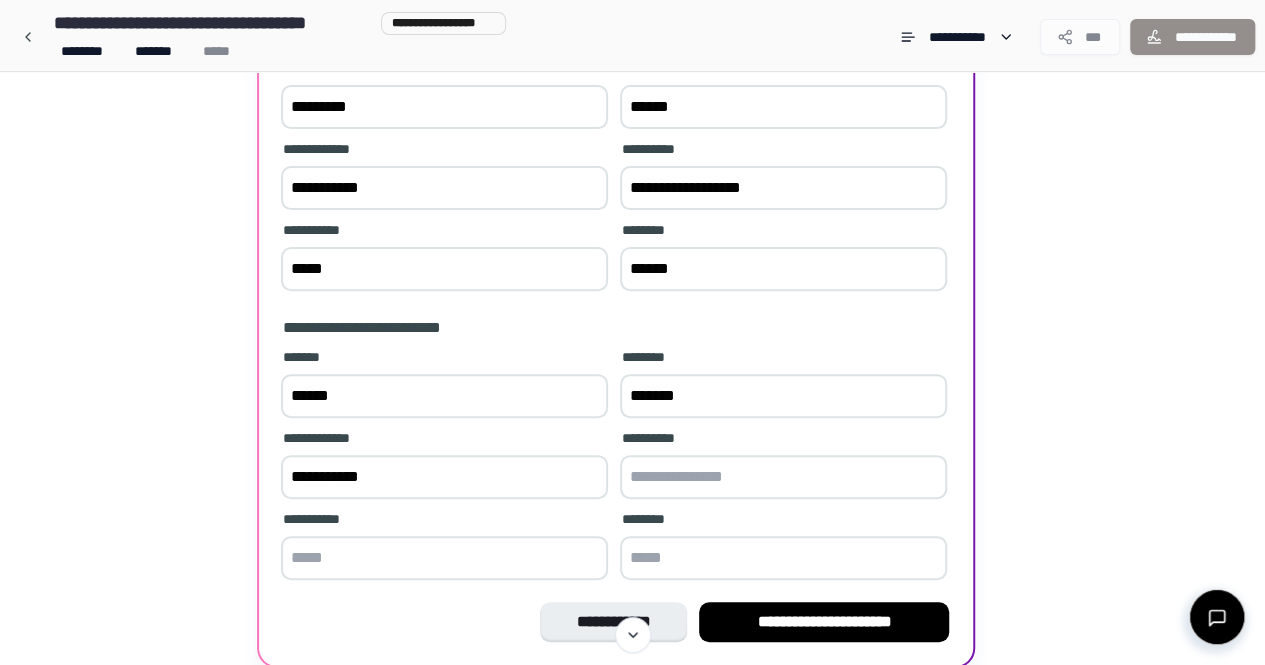 type on "**********" 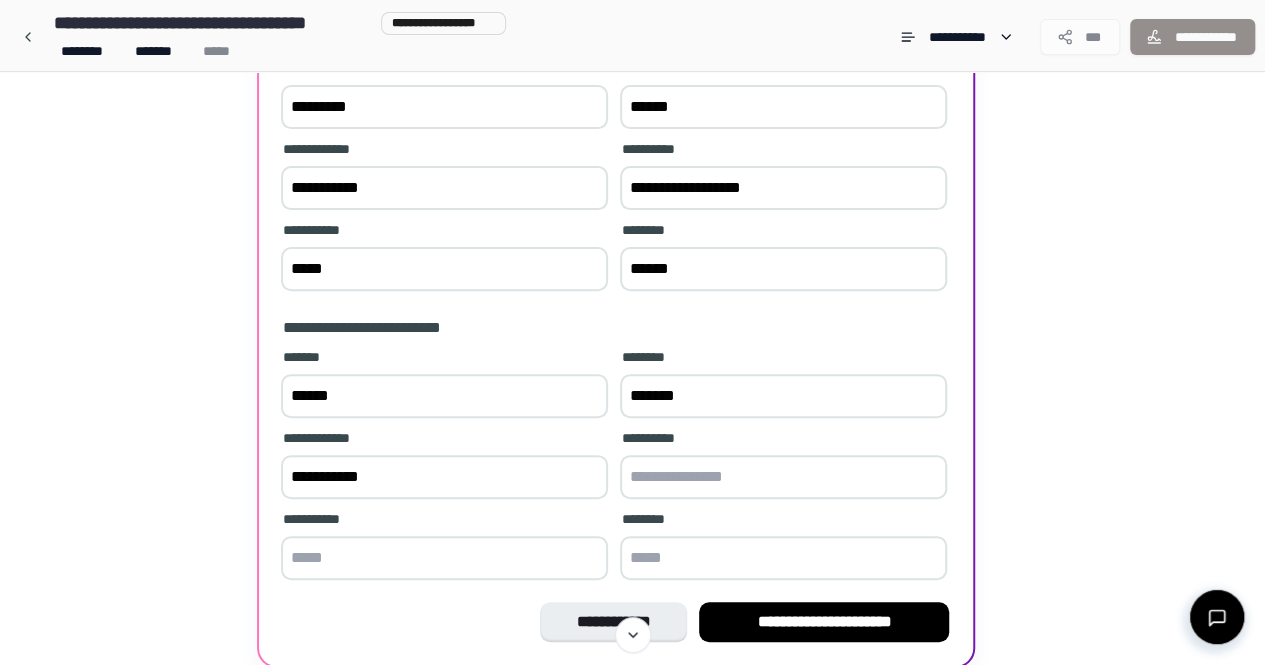 click at bounding box center [783, 477] 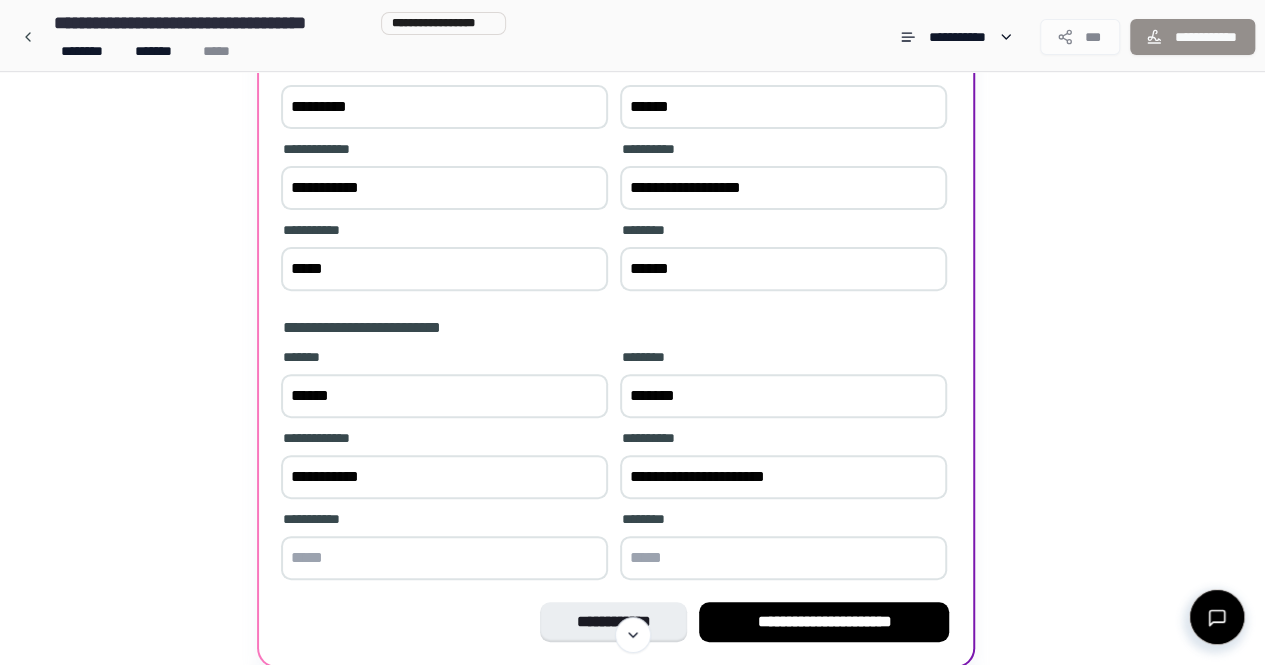 type on "**********" 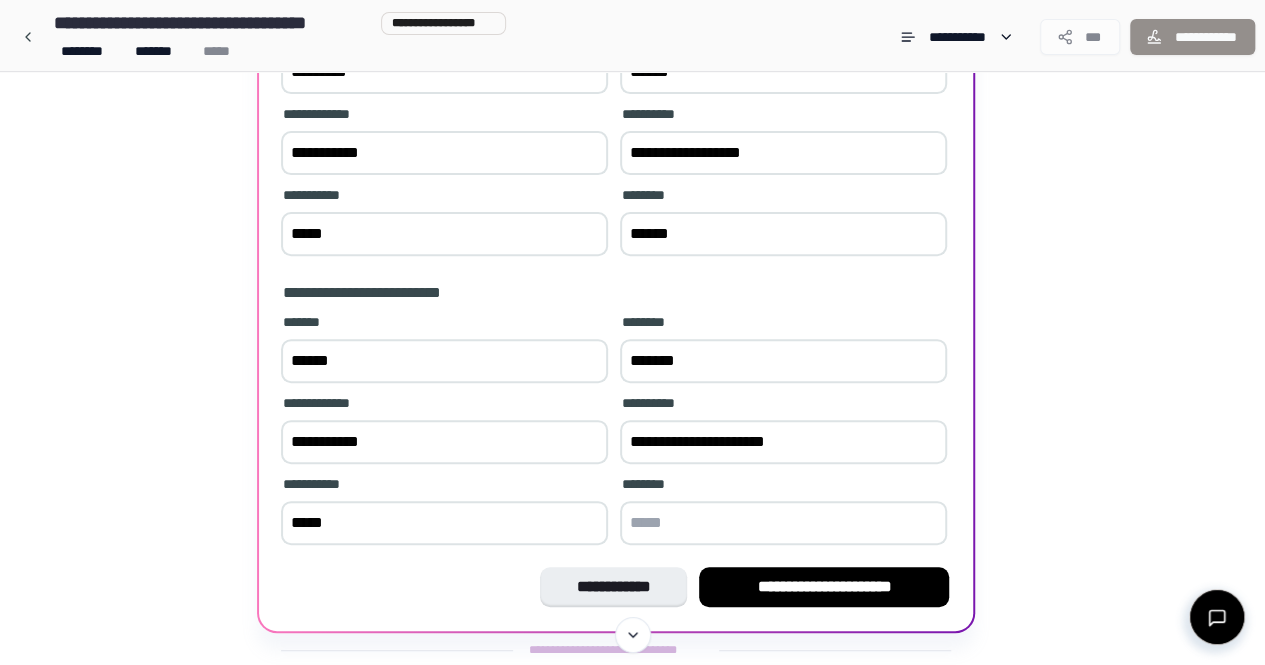 scroll, scrollTop: 280, scrollLeft: 0, axis: vertical 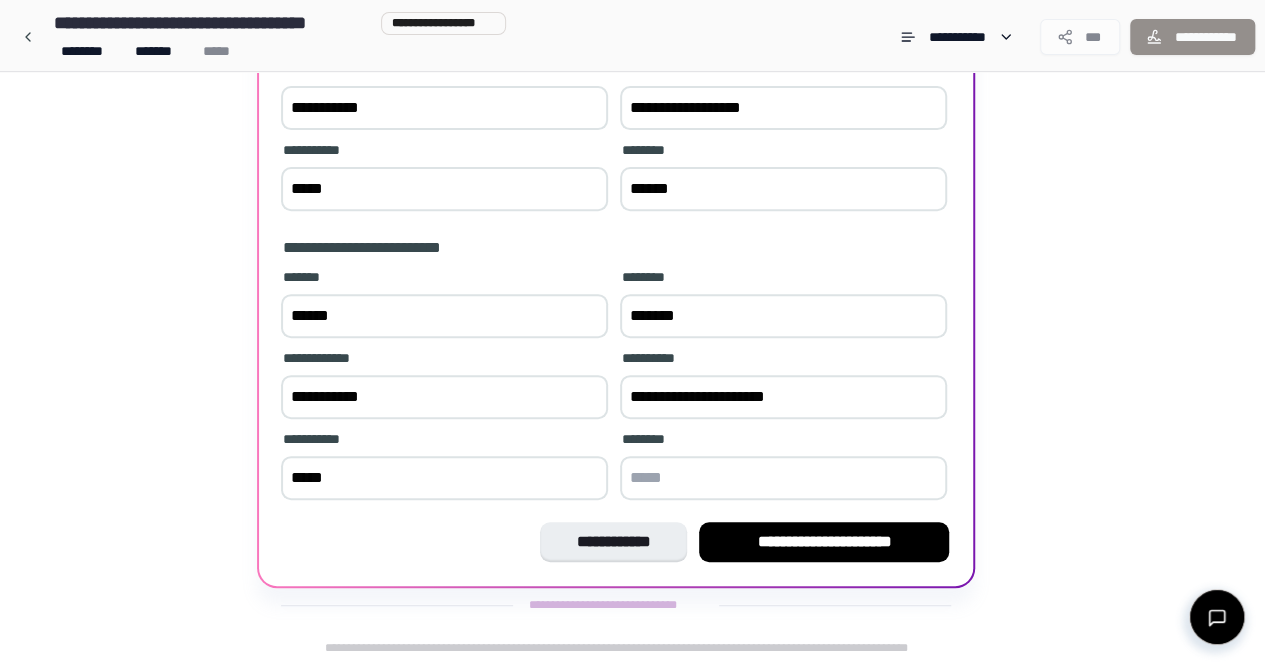 type on "*****" 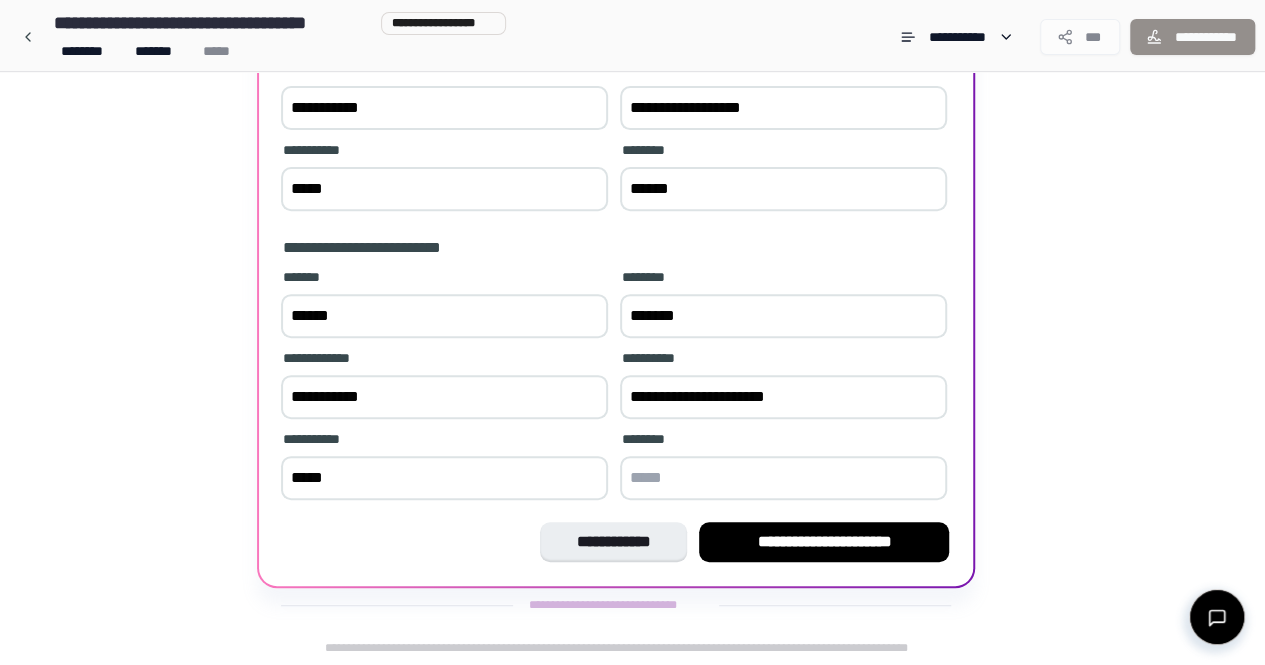 click at bounding box center (783, 478) 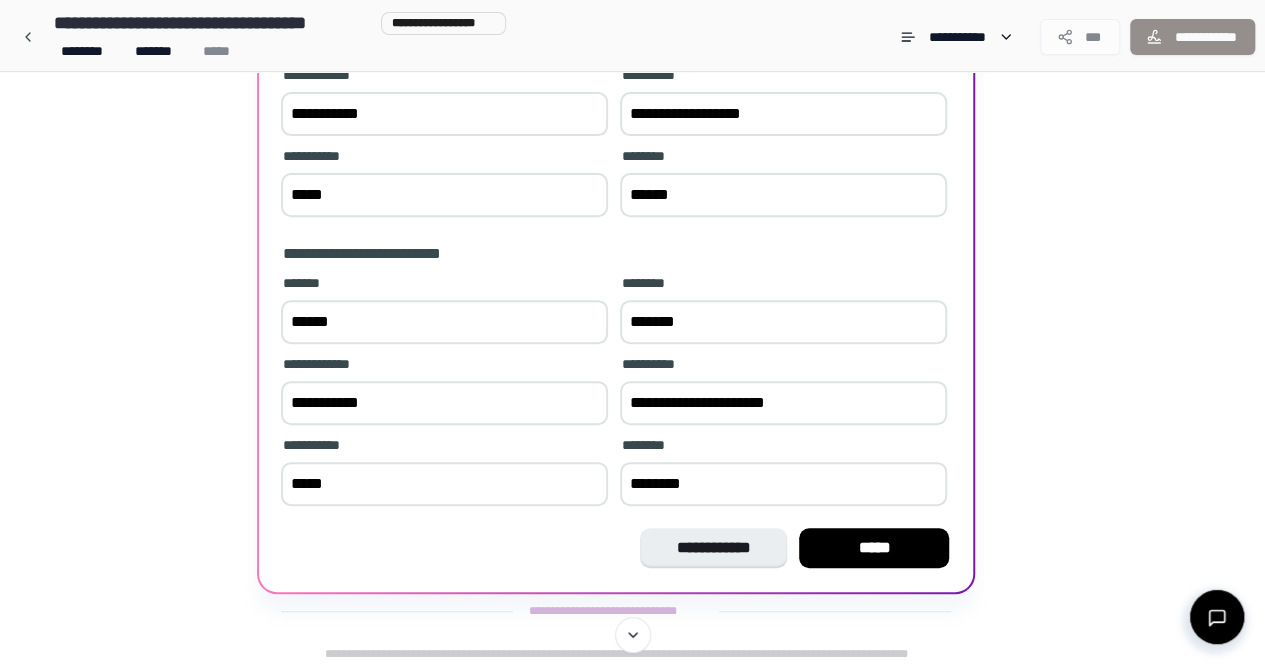 scroll, scrollTop: 280, scrollLeft: 0, axis: vertical 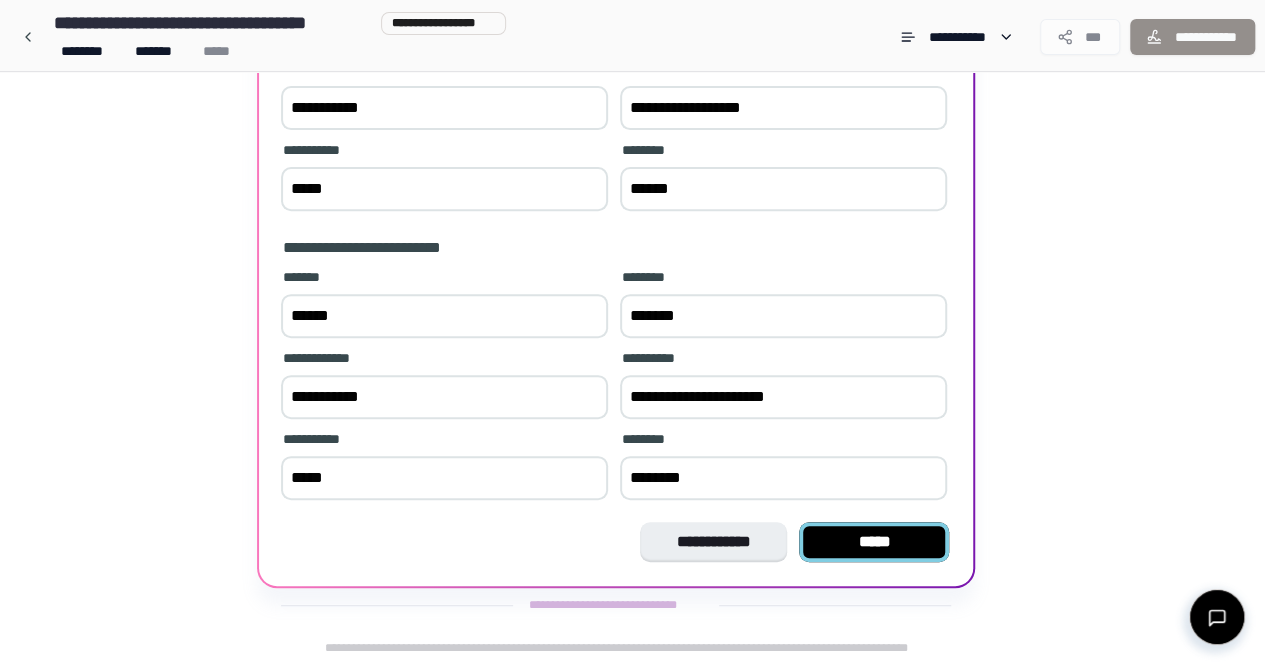 type on "********" 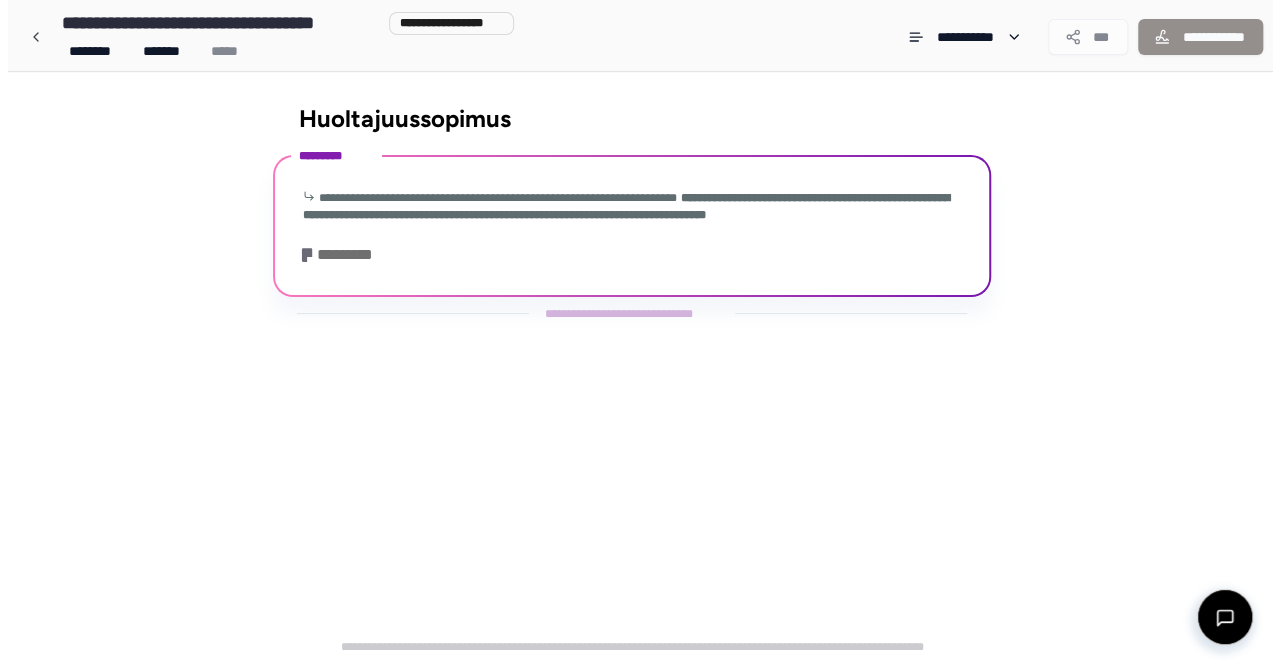 scroll, scrollTop: 0, scrollLeft: 0, axis: both 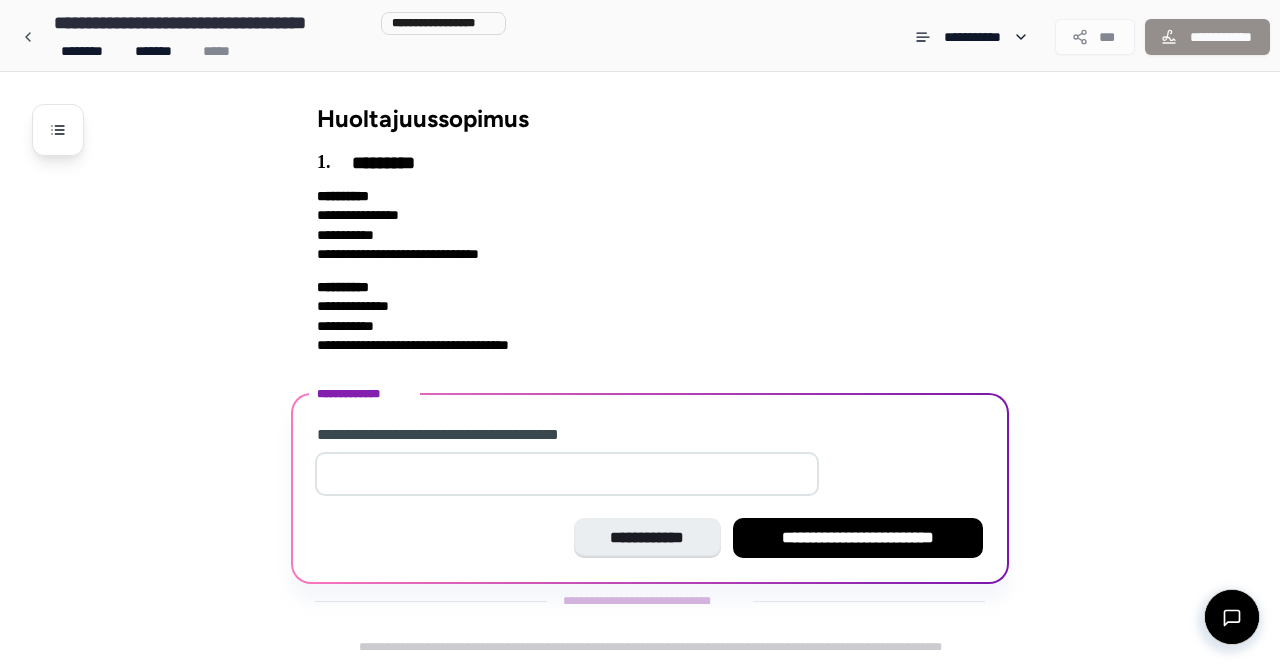 click on "**" at bounding box center [567, 474] 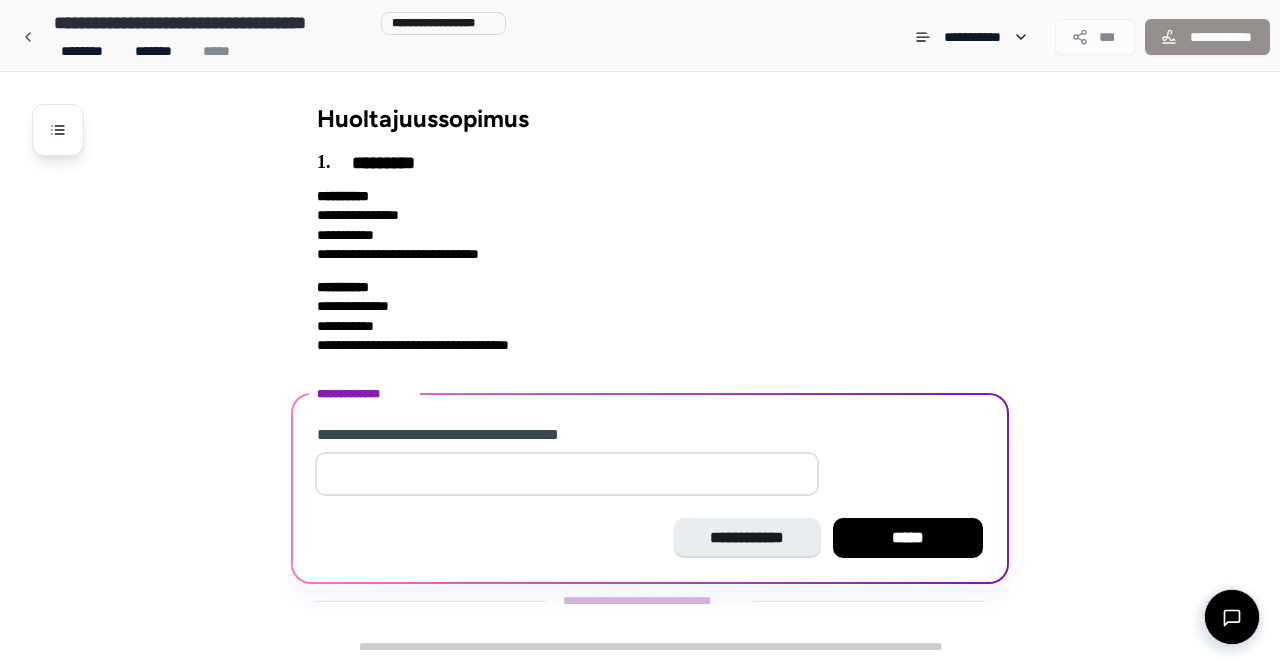 click on "*" at bounding box center [567, 474] 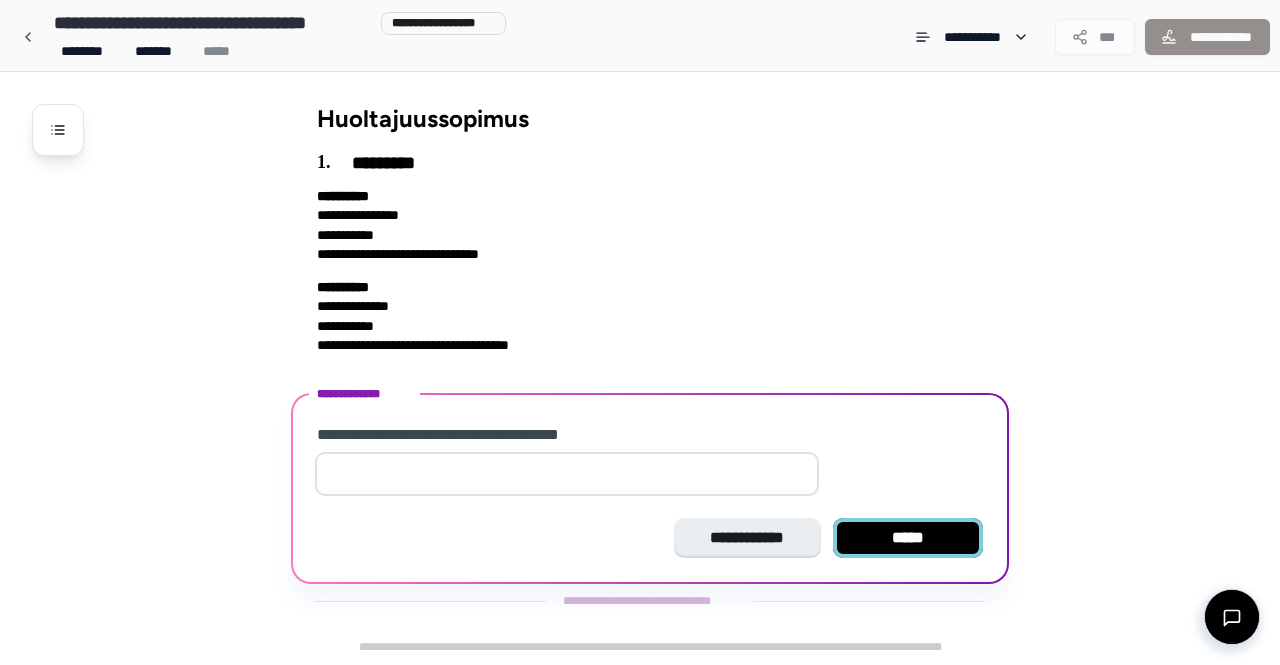 click on "*****" at bounding box center [908, 538] 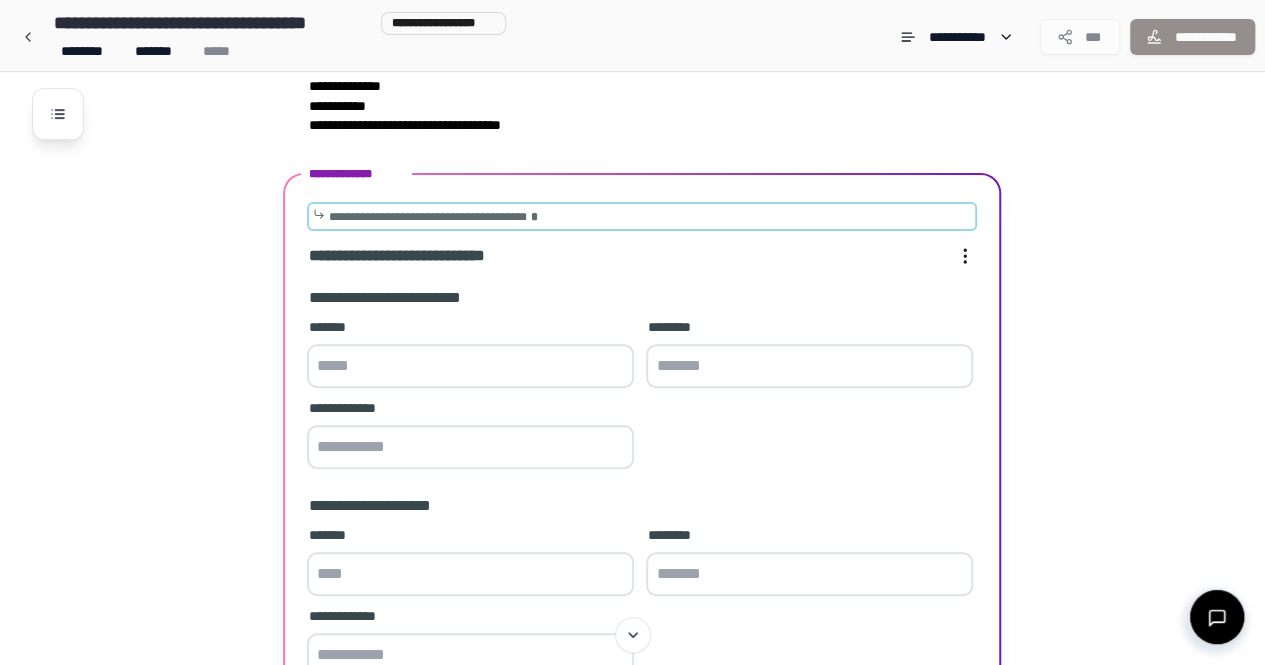 scroll, scrollTop: 198, scrollLeft: 0, axis: vertical 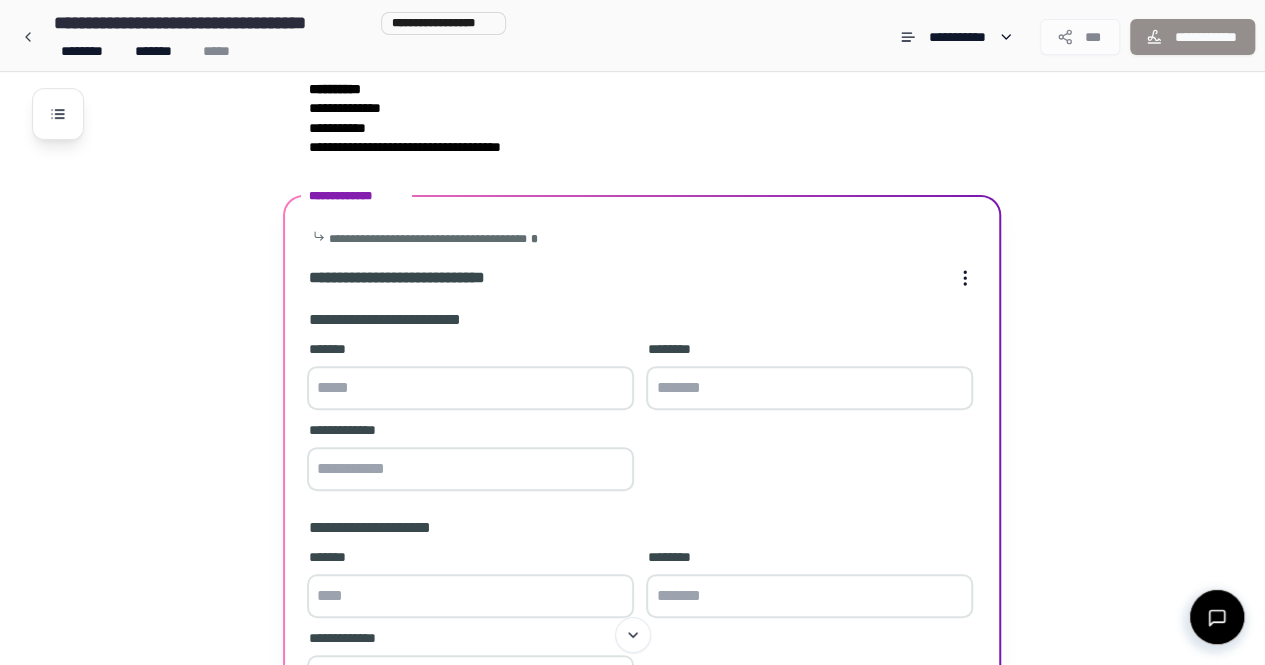 click at bounding box center (470, 388) 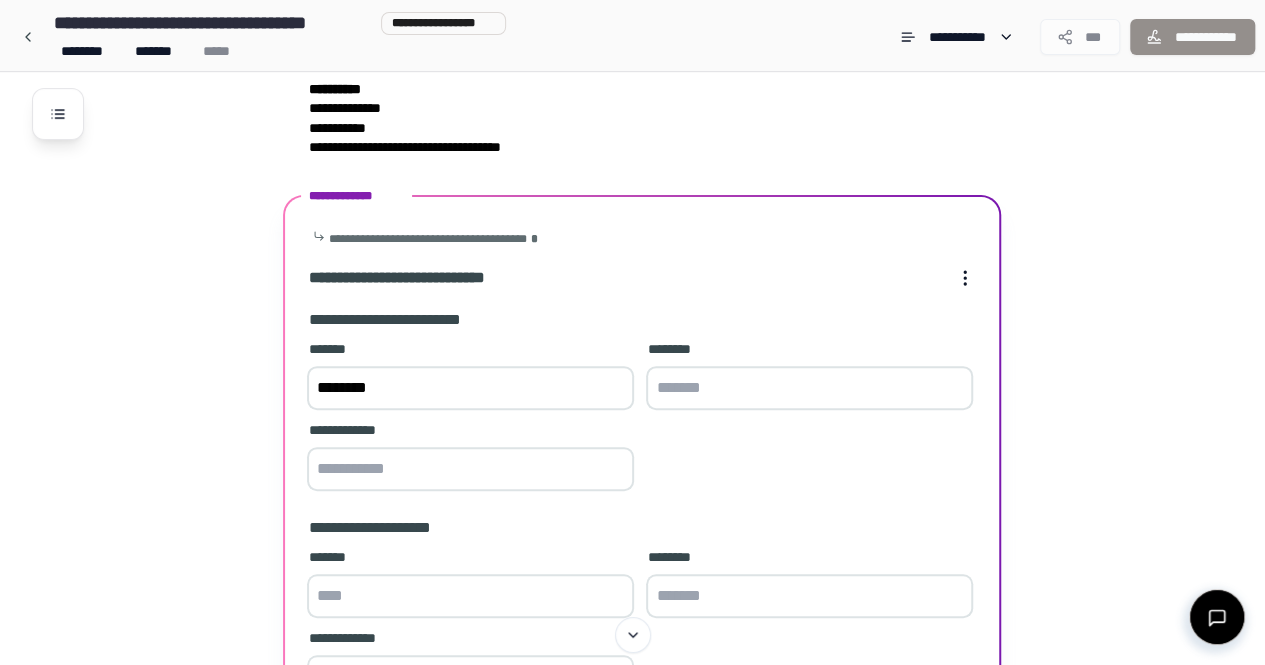 click on "********" at bounding box center [470, 388] 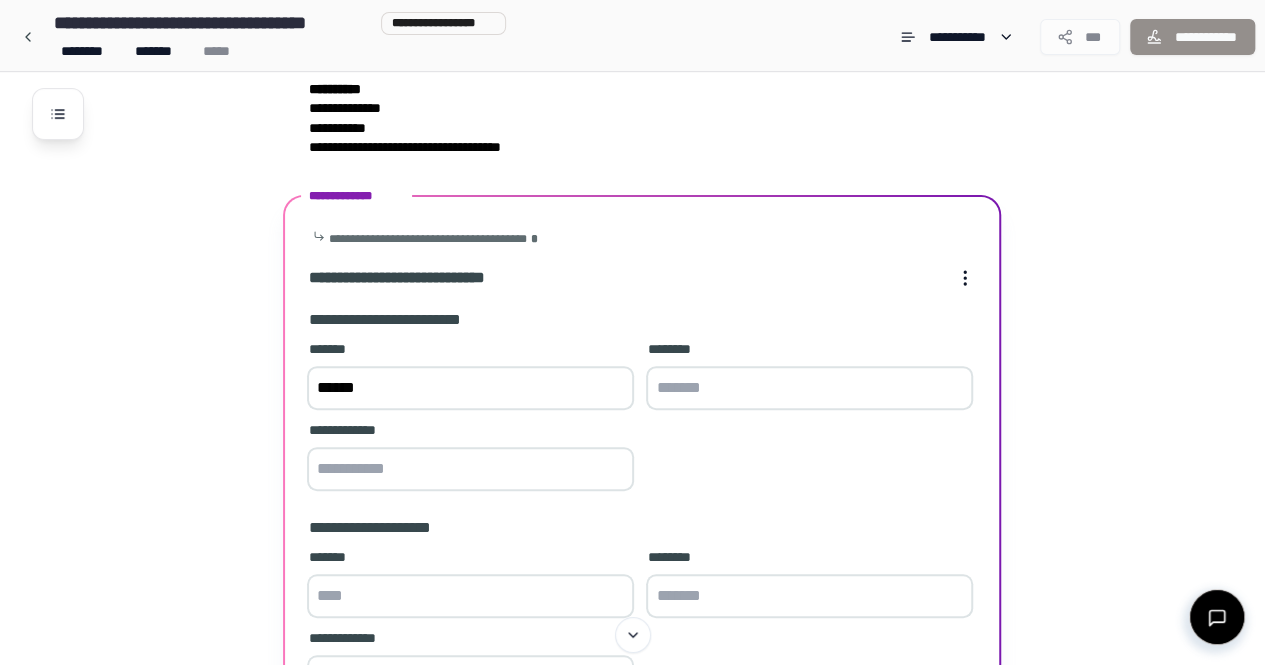 type on "******" 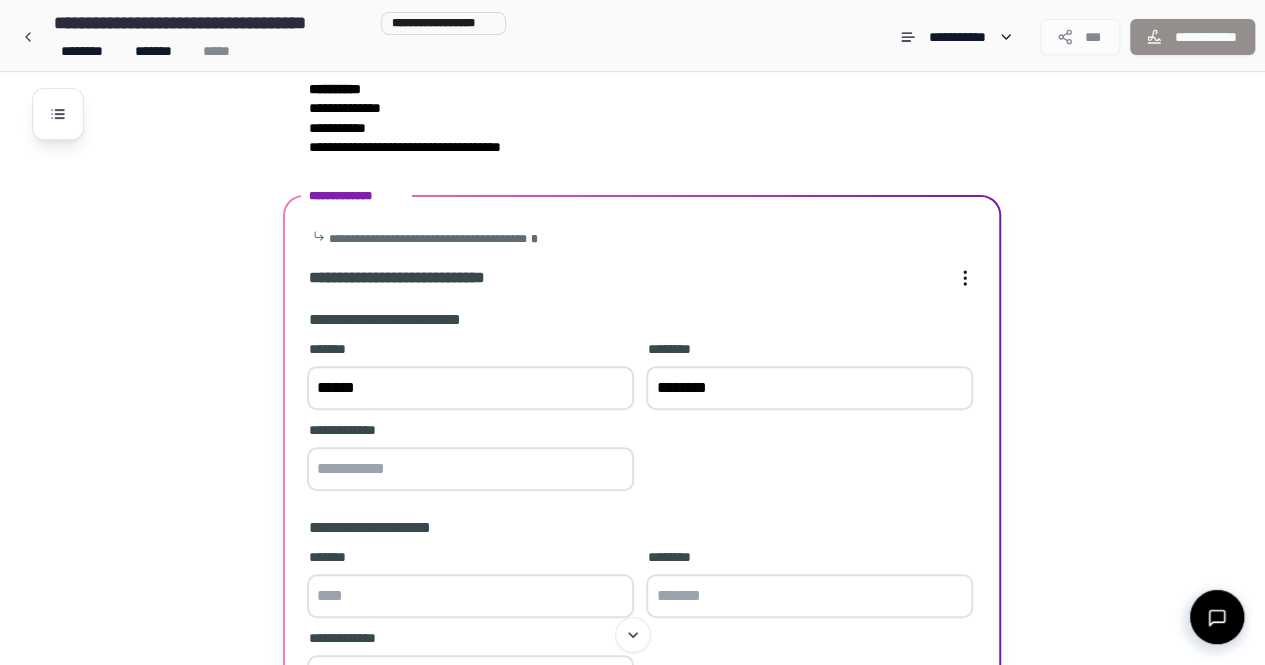 type on "********" 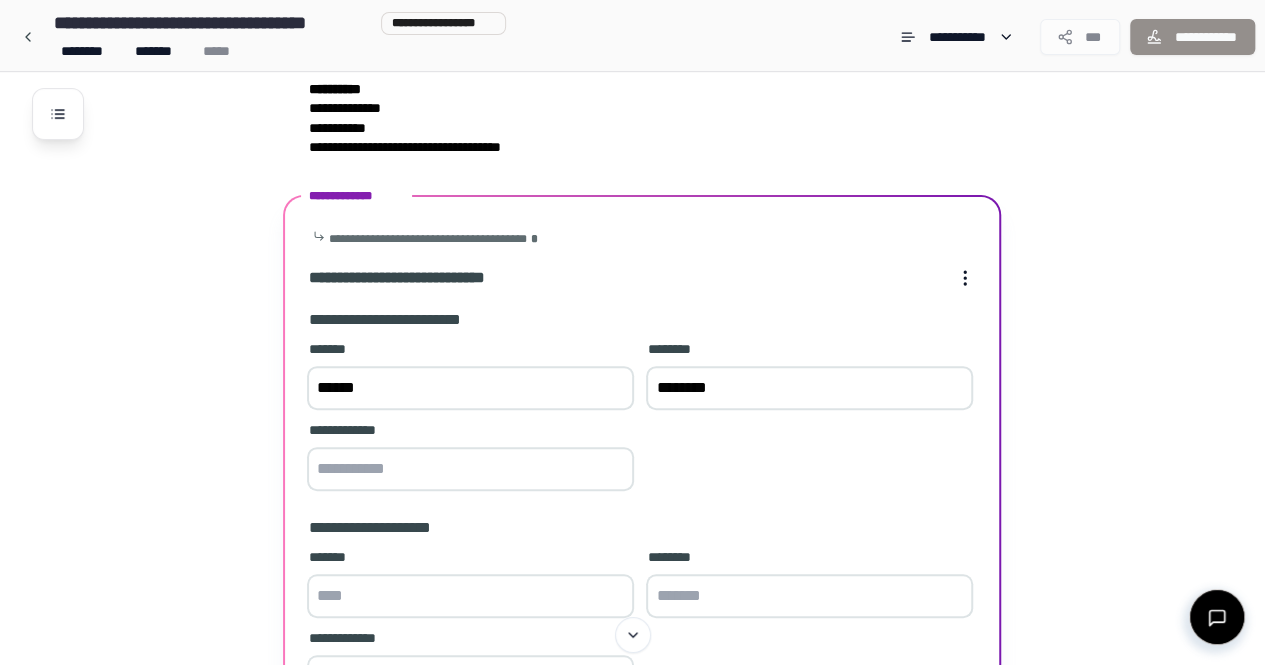 click at bounding box center [470, 469] 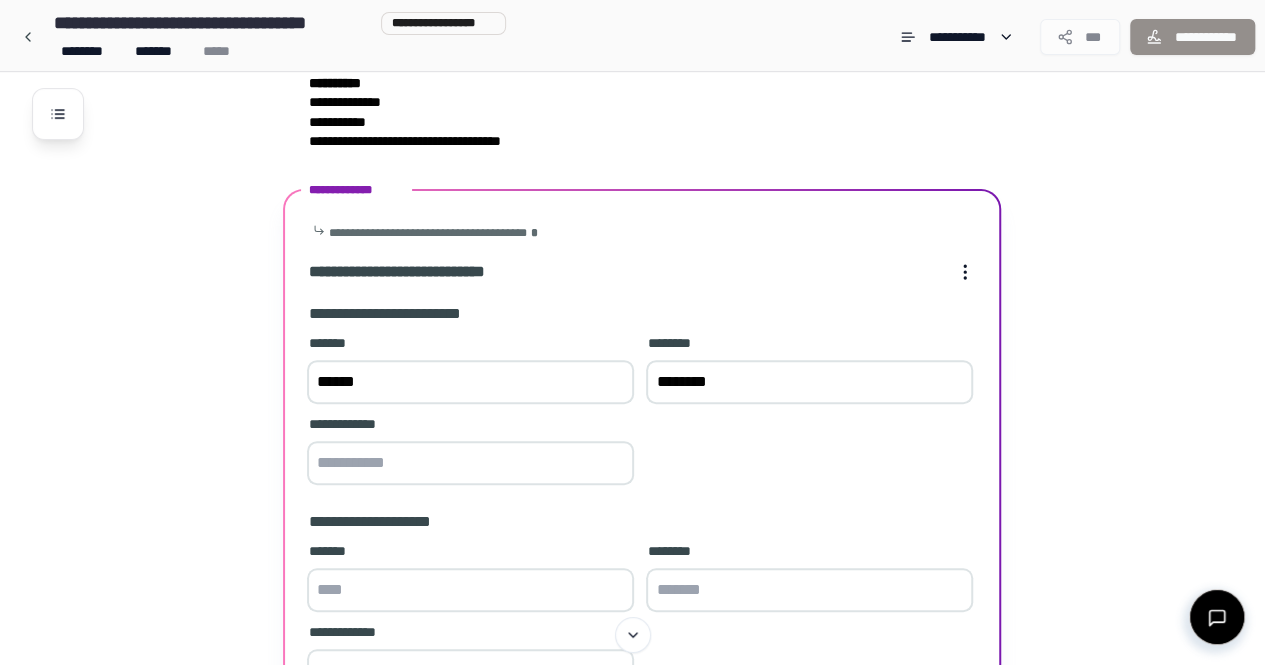 scroll, scrollTop: 198, scrollLeft: 0, axis: vertical 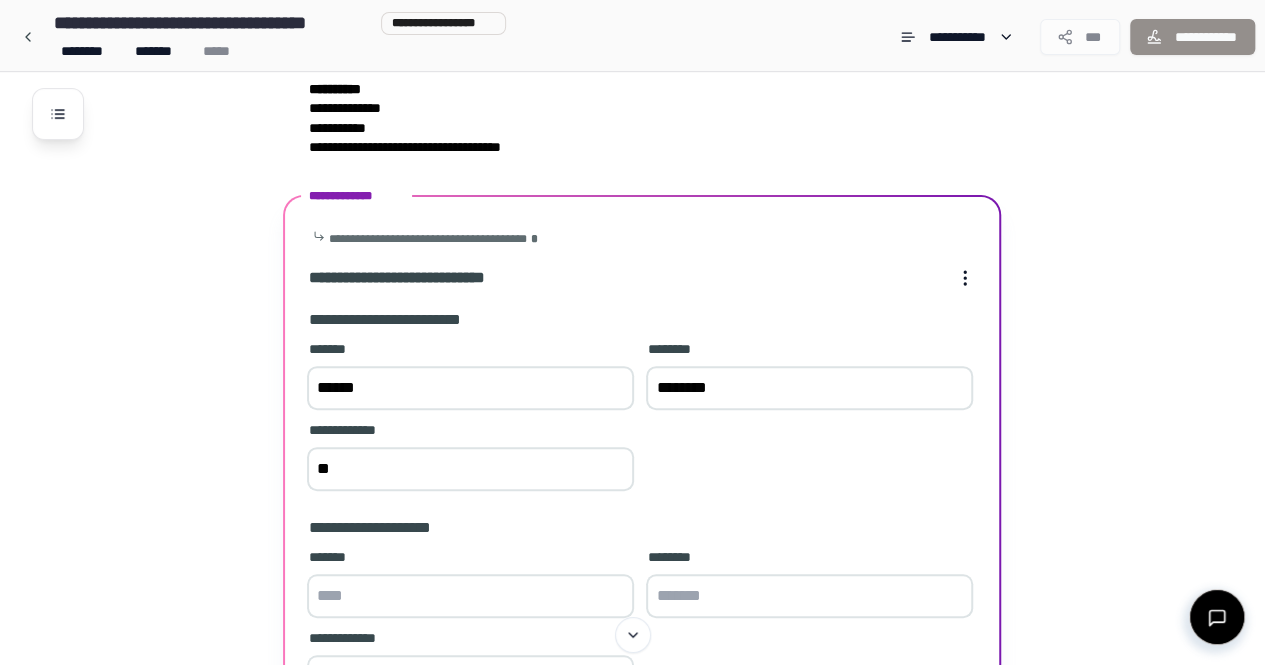 type on "*" 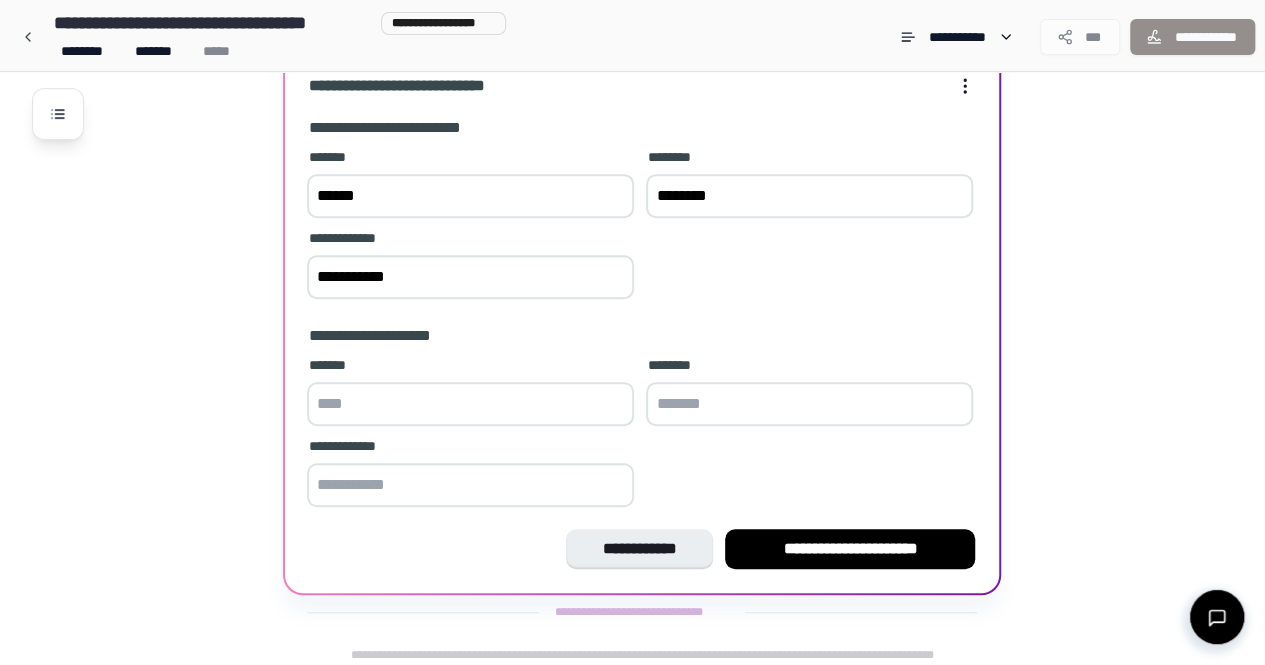 scroll, scrollTop: 398, scrollLeft: 0, axis: vertical 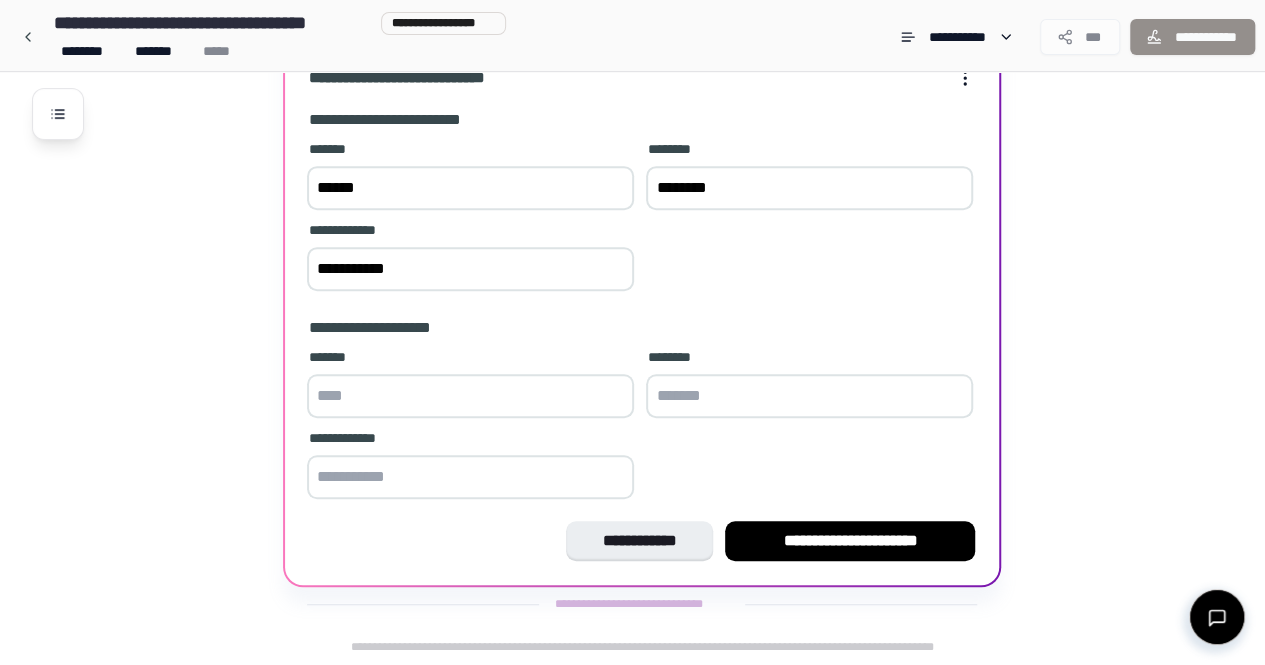 type on "**********" 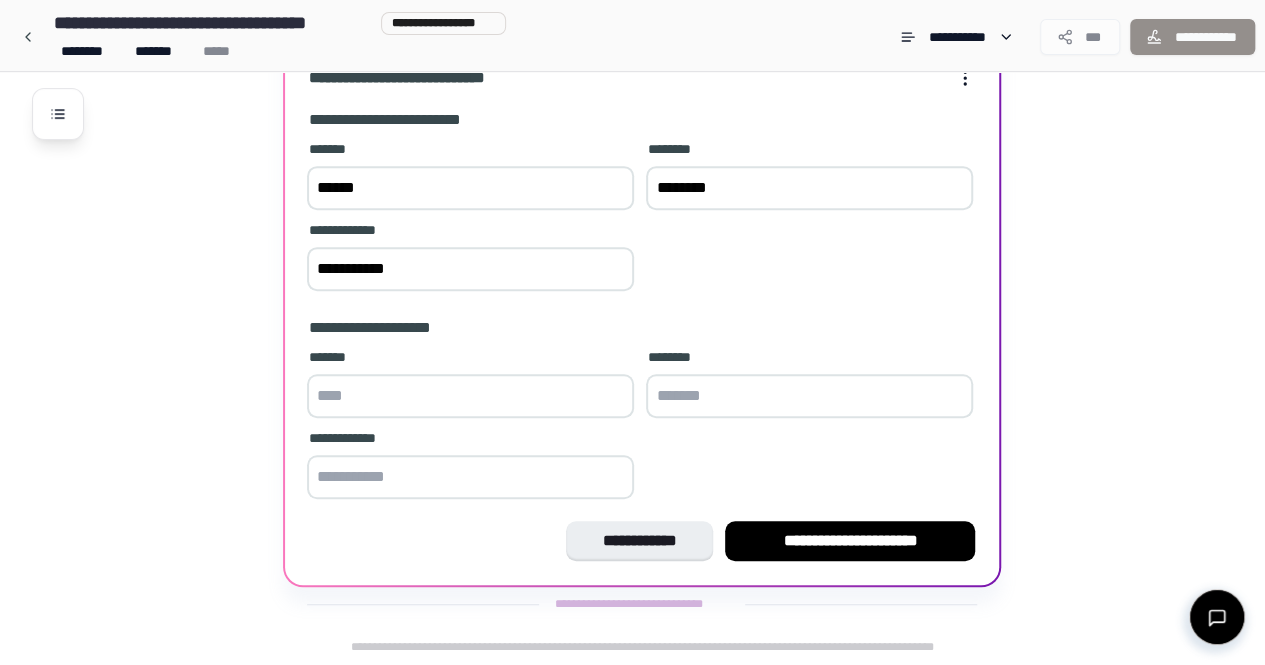 click at bounding box center [470, 396] 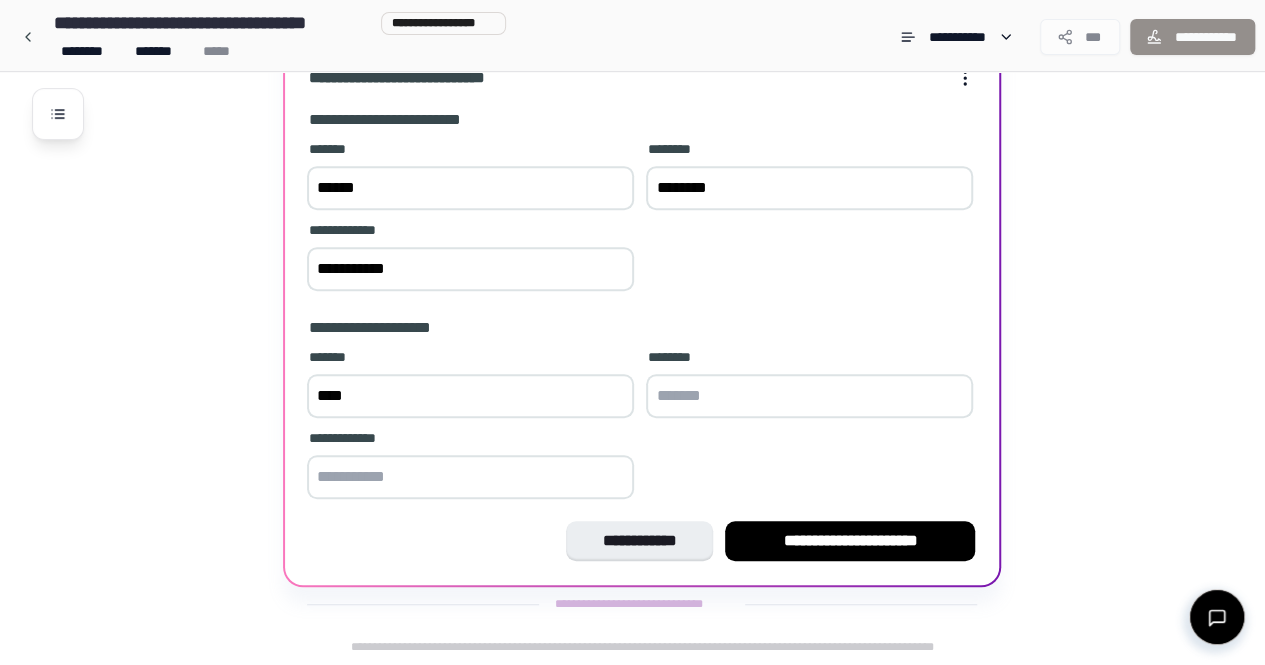 type on "****" 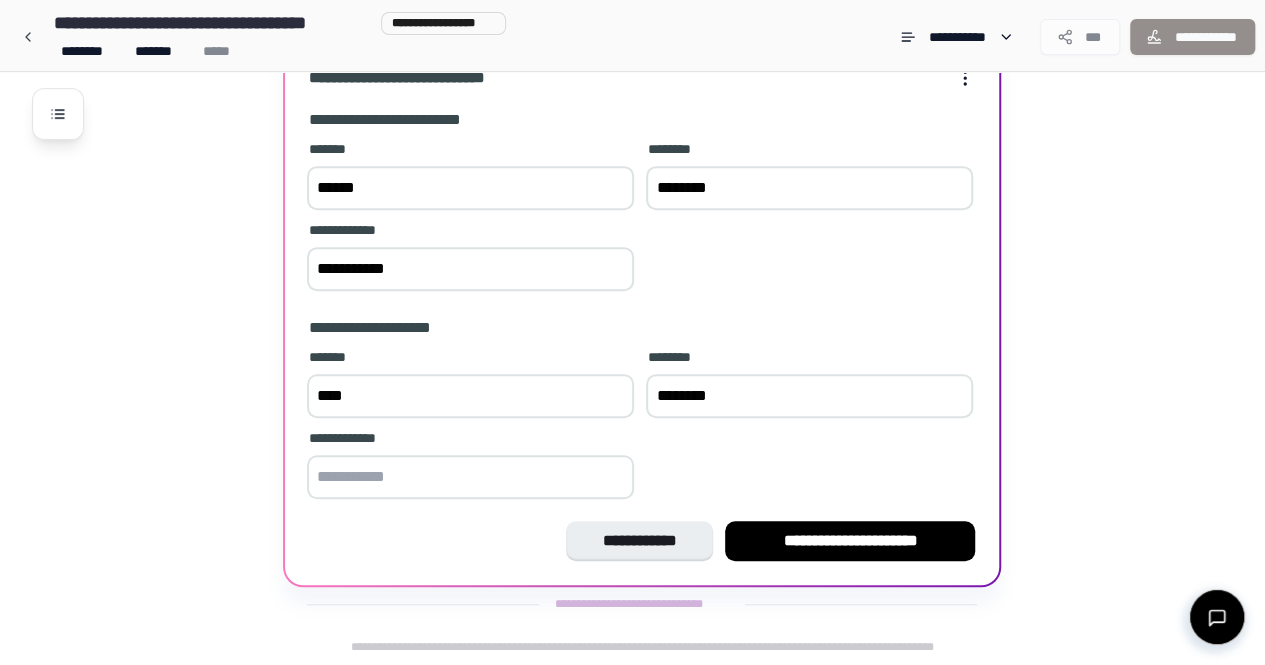 type on "********" 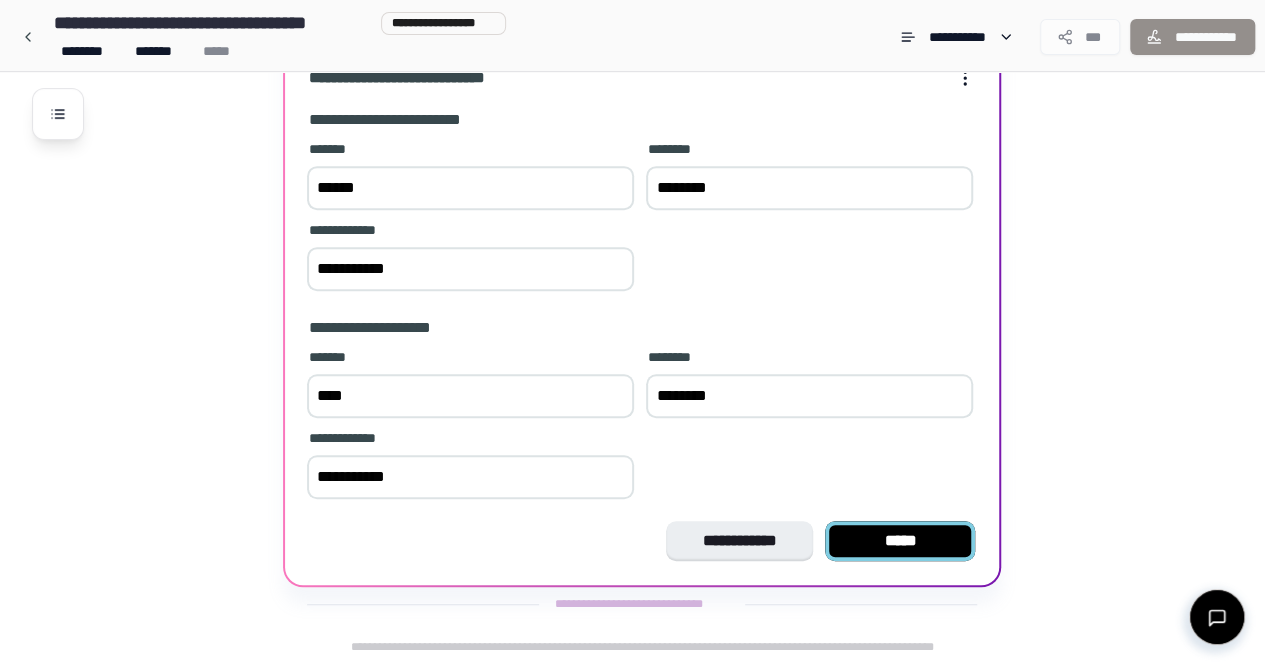 type on "**********" 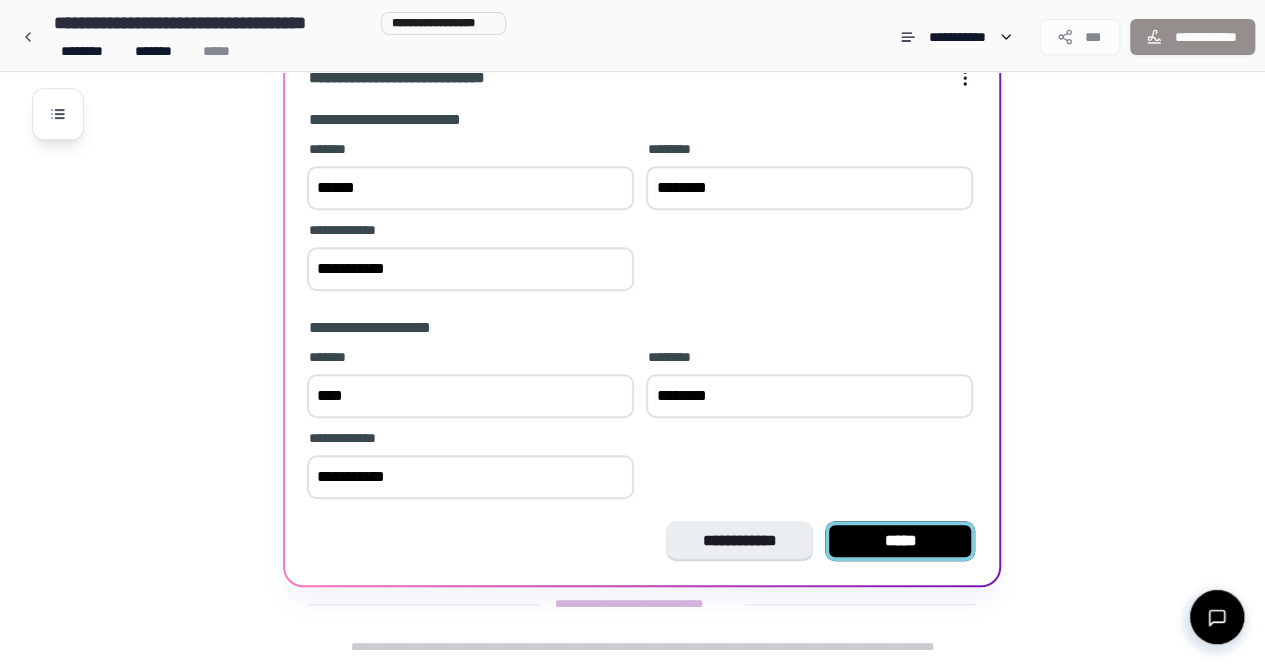 click on "*****" at bounding box center [900, 541] 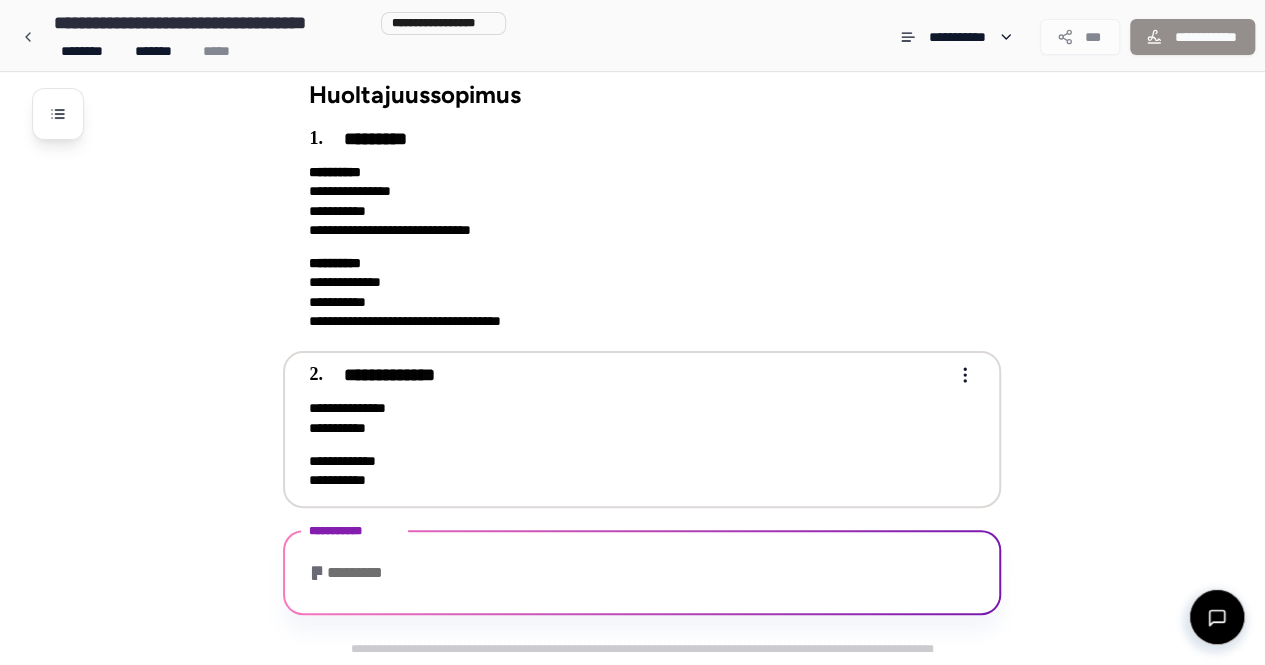scroll, scrollTop: 138, scrollLeft: 0, axis: vertical 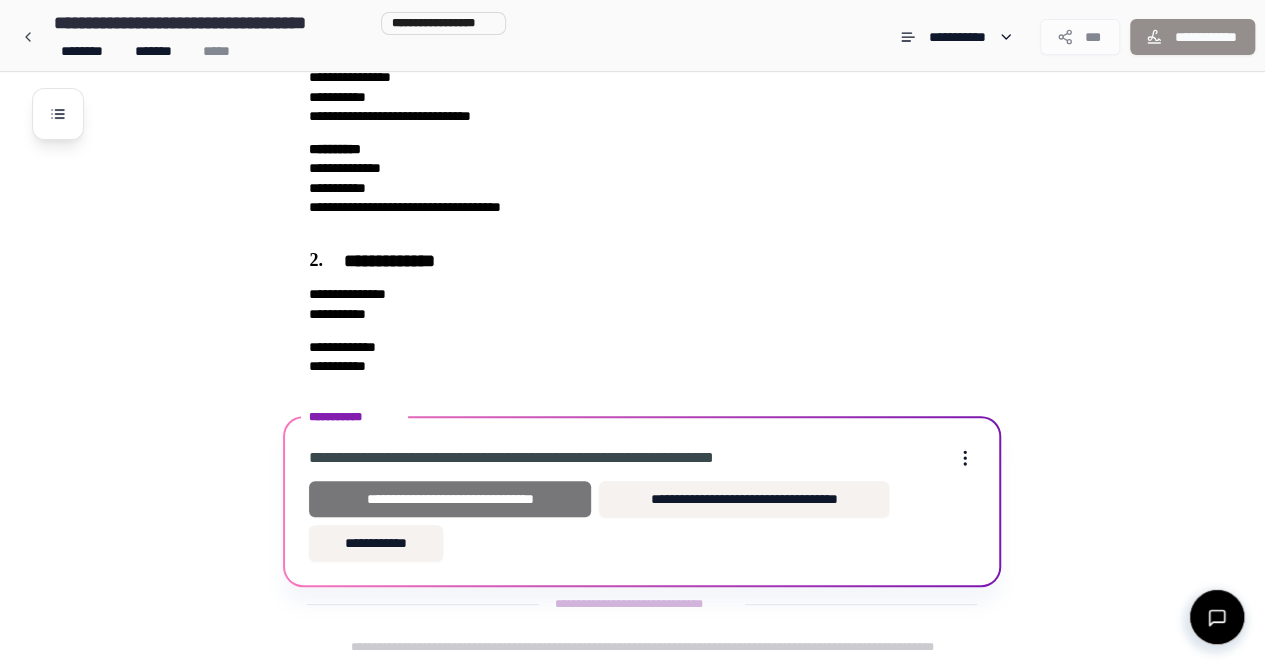 click on "**********" at bounding box center [450, 499] 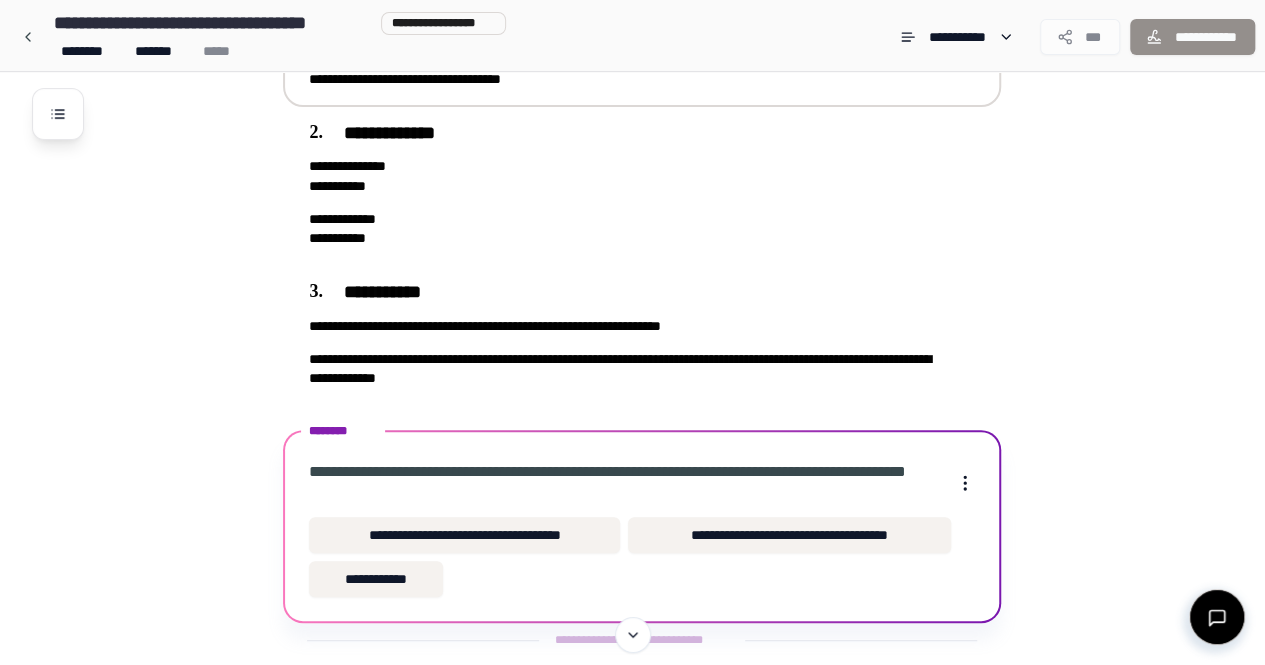 scroll, scrollTop: 302, scrollLeft: 0, axis: vertical 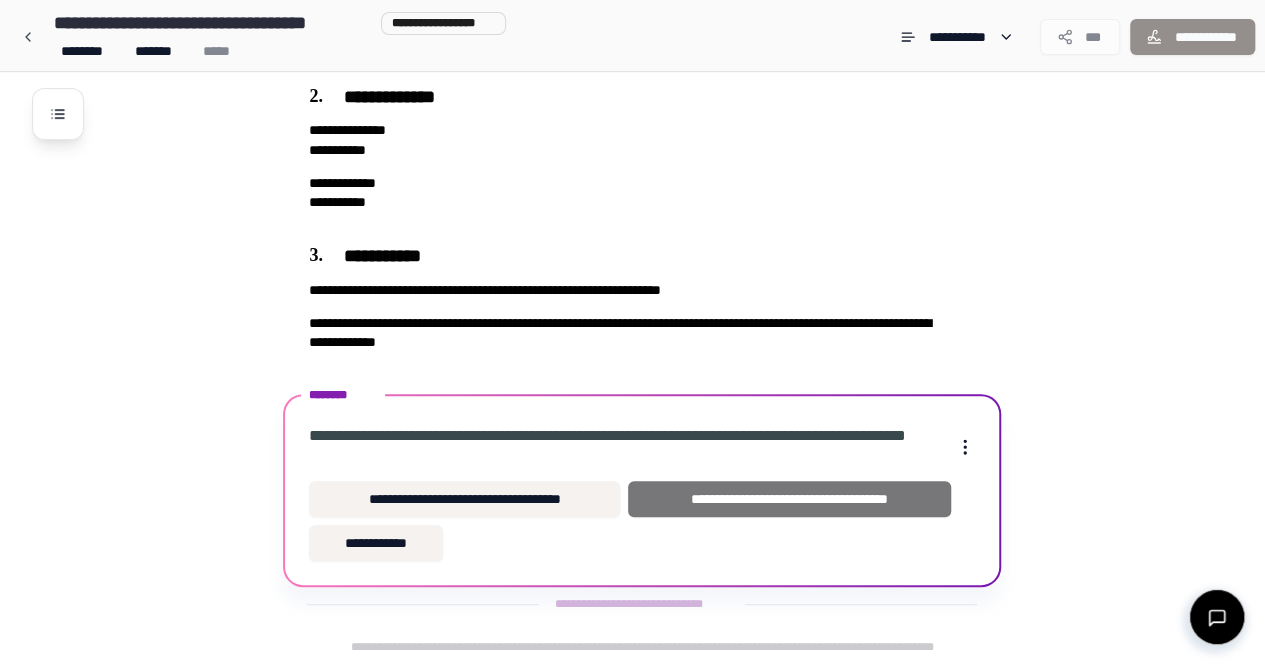 click on "**********" at bounding box center [789, 499] 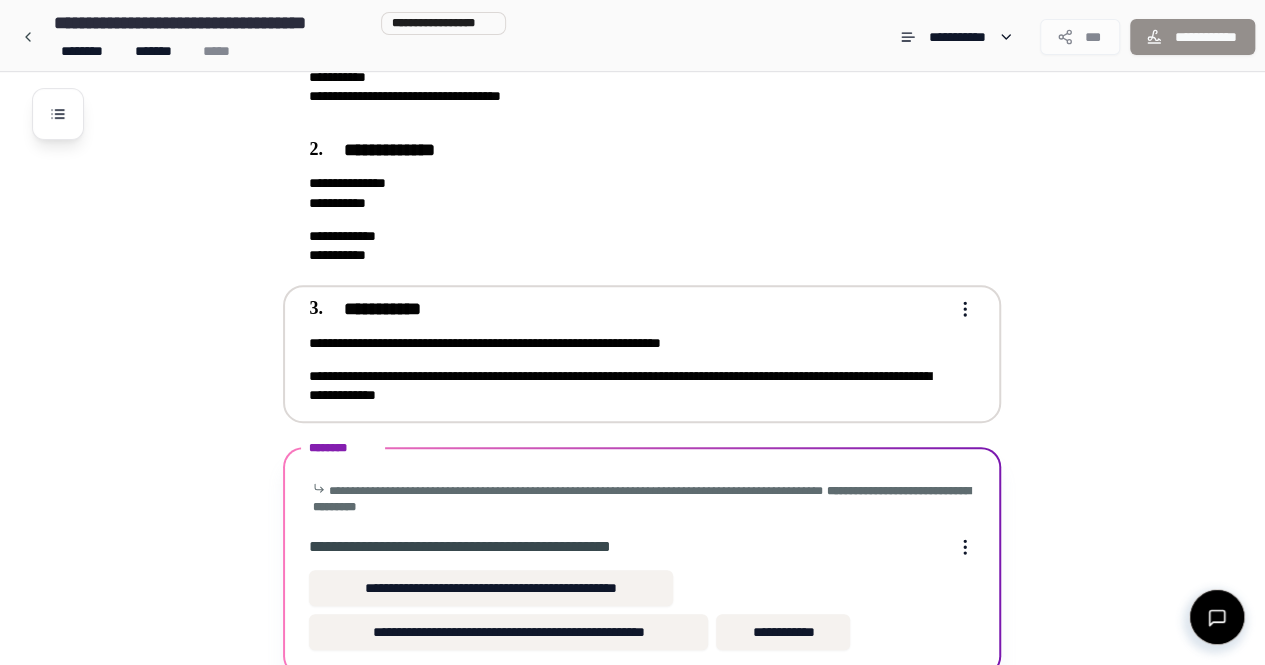 scroll, scrollTop: 337, scrollLeft: 0, axis: vertical 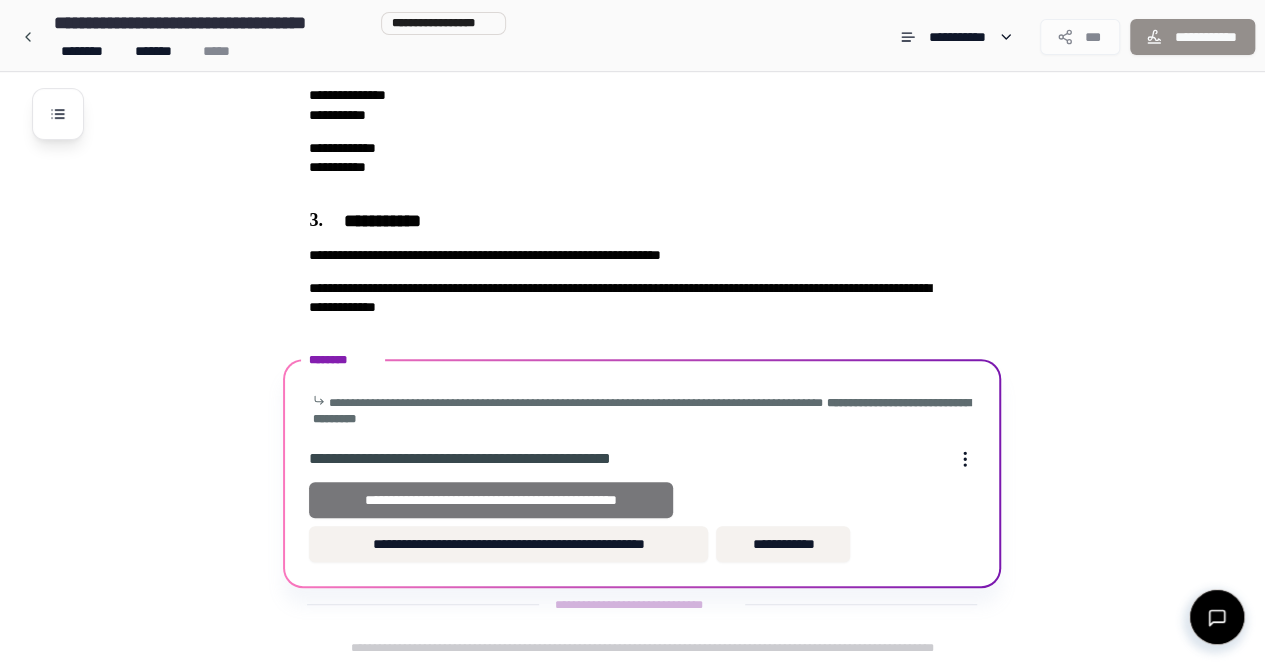 click on "**********" at bounding box center [491, 500] 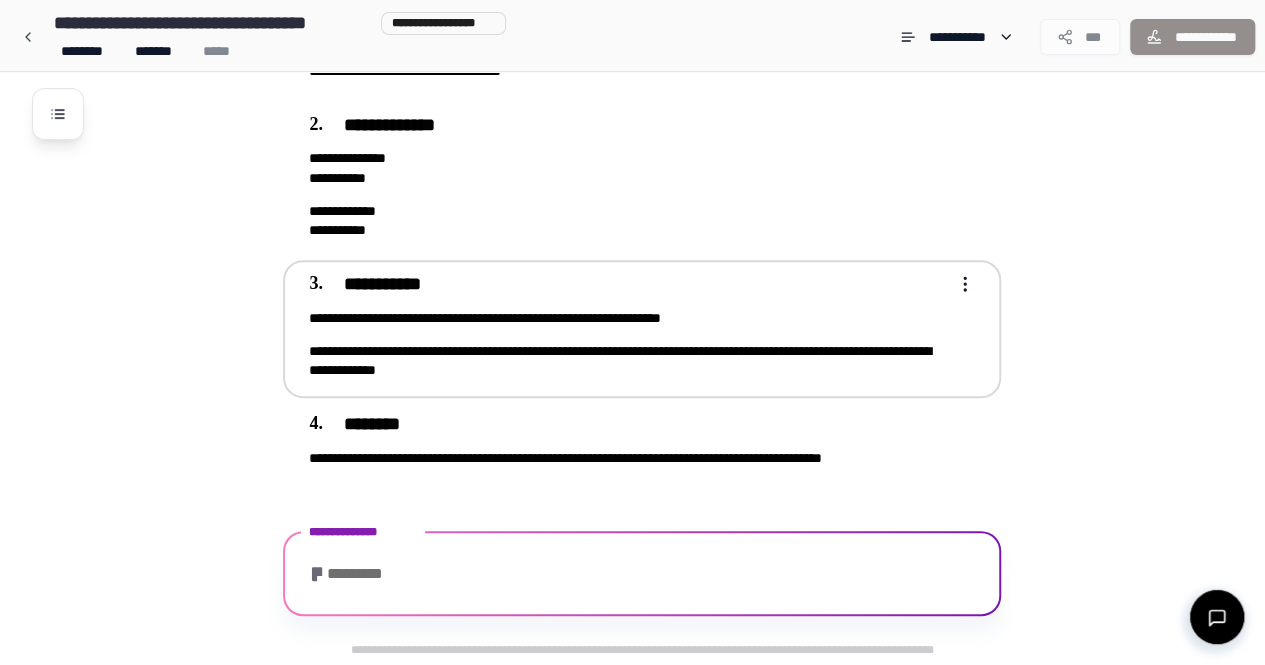 scroll, scrollTop: 454, scrollLeft: 0, axis: vertical 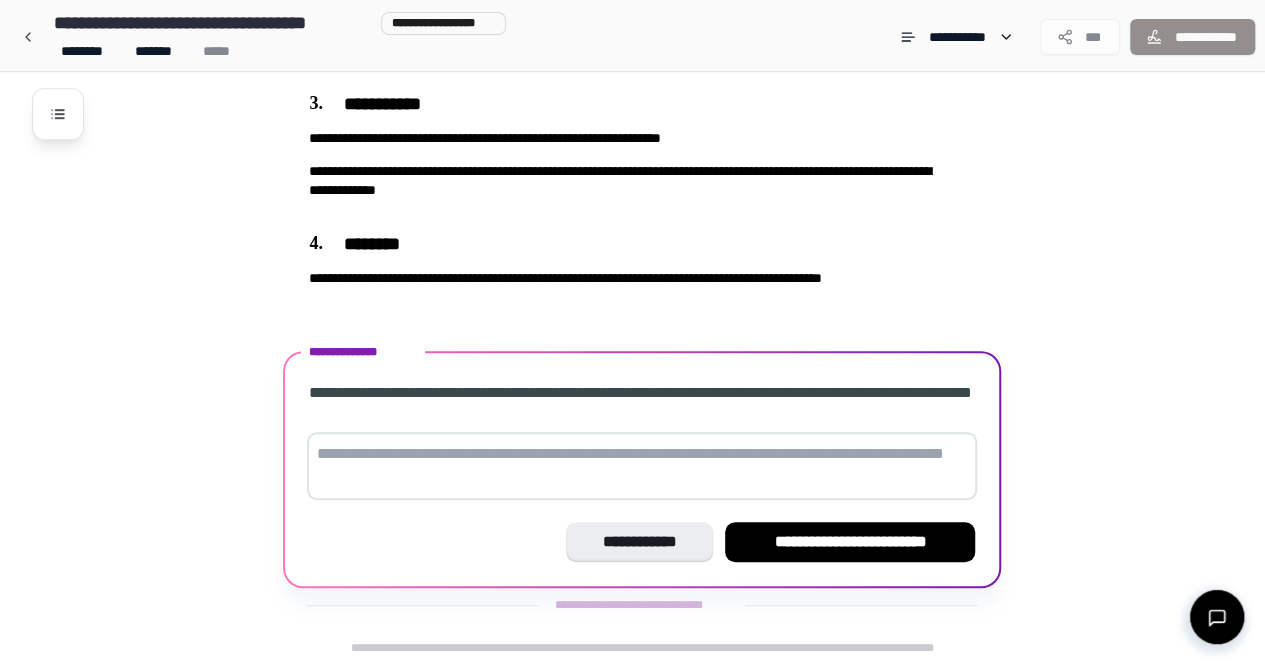 click at bounding box center [642, 466] 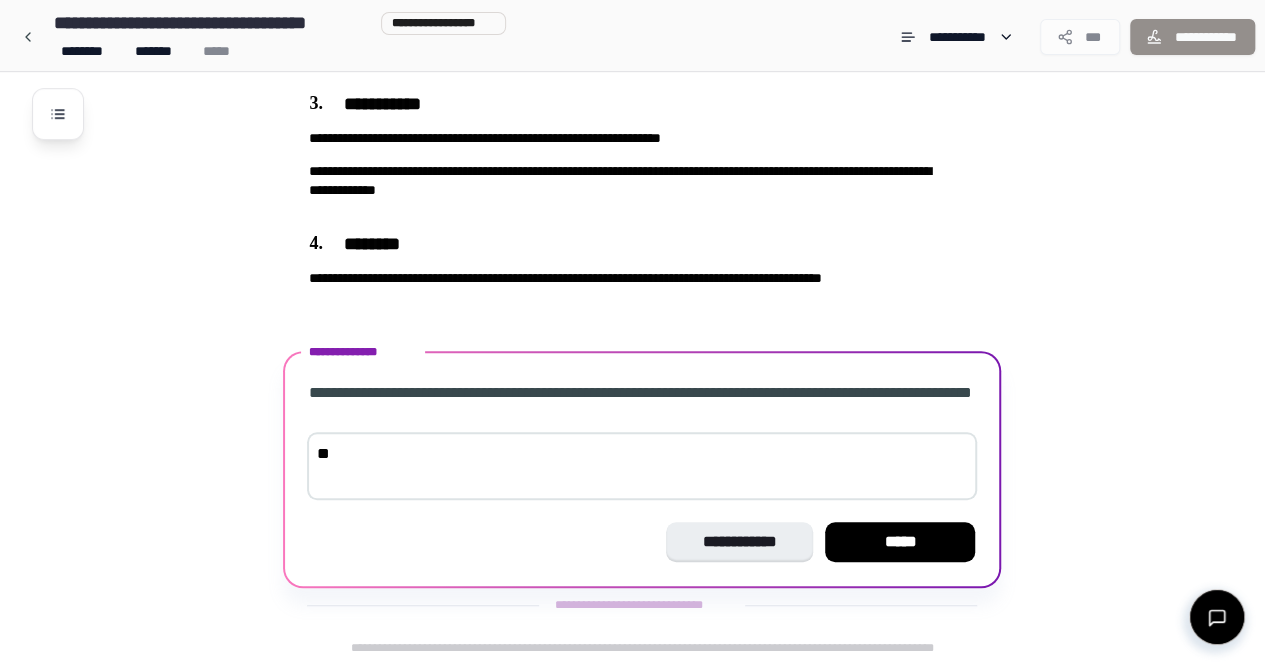 type on "*" 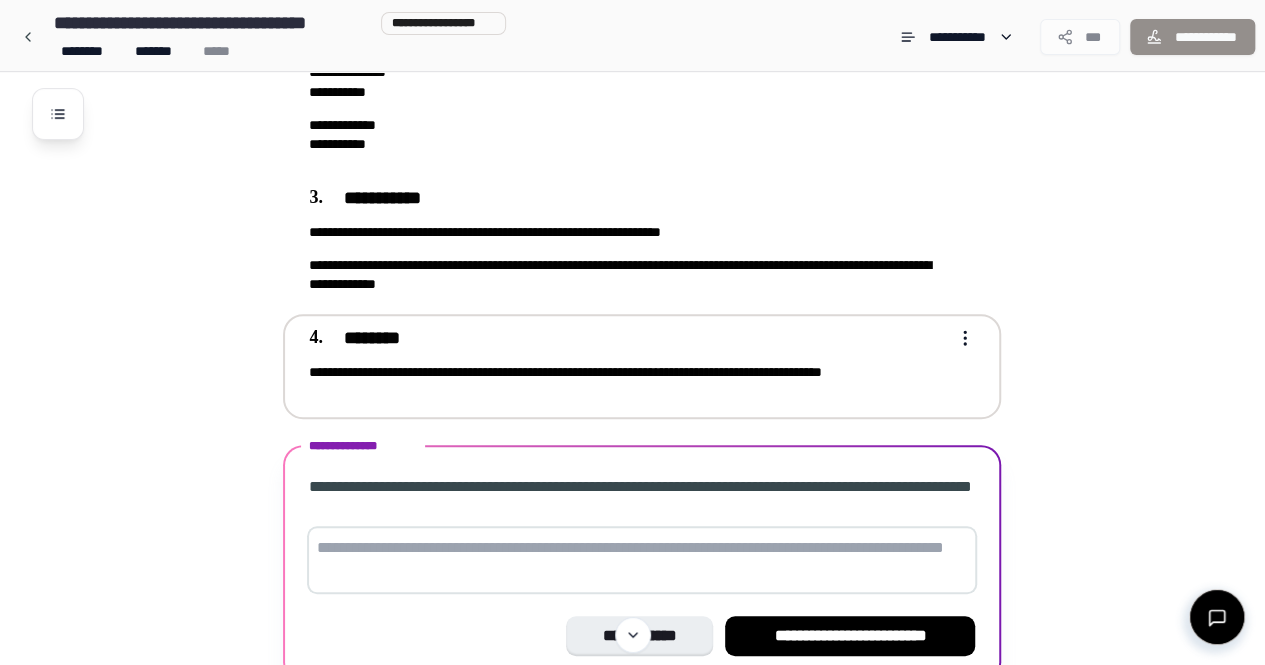 scroll, scrollTop: 454, scrollLeft: 0, axis: vertical 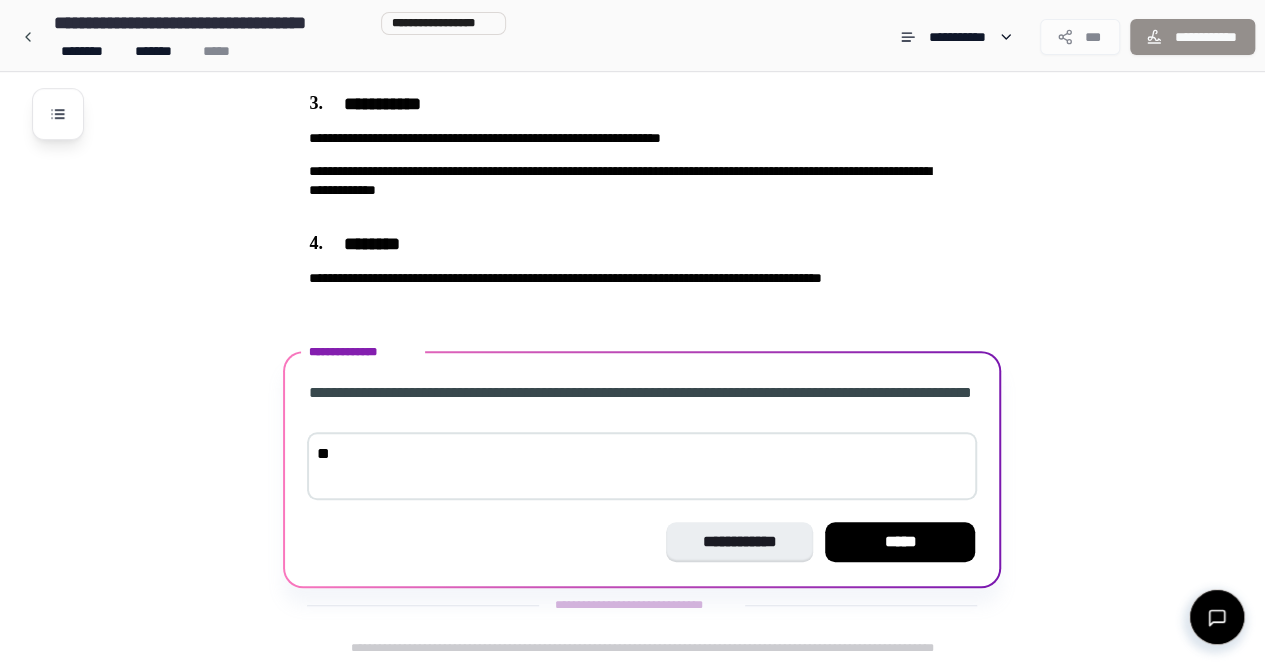 type on "*" 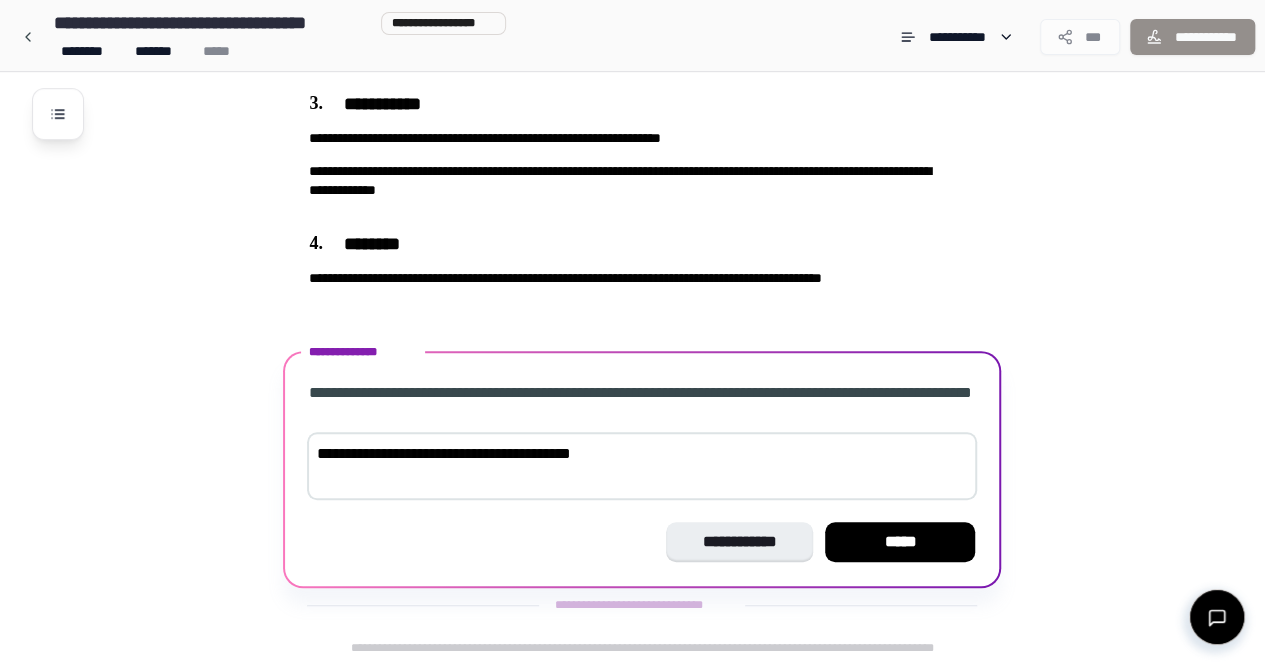 click on "**********" at bounding box center (642, 466) 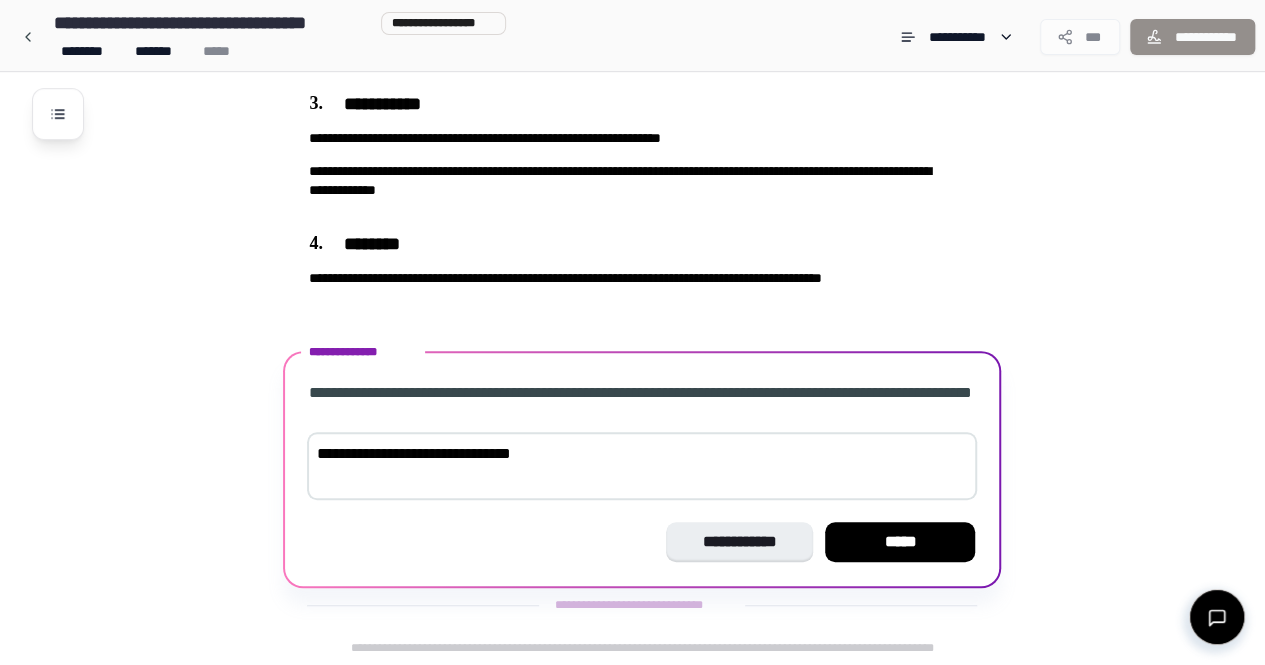 click on "**********" at bounding box center [642, 466] 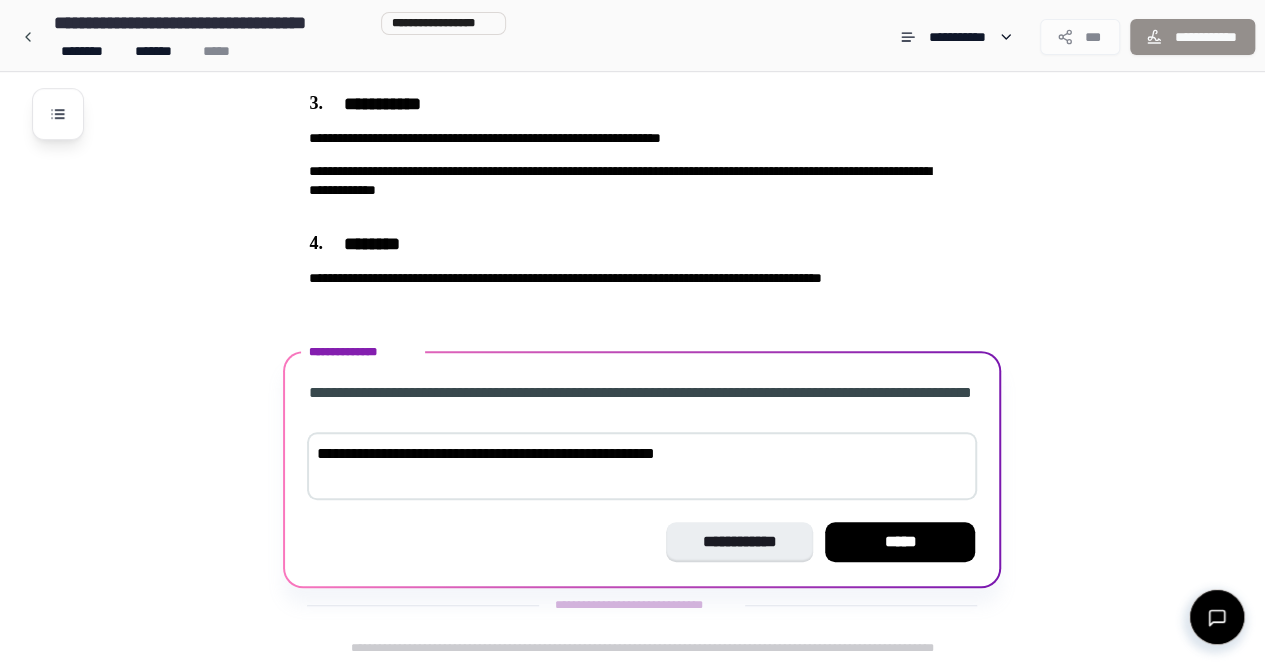 click on "**********" at bounding box center [642, 466] 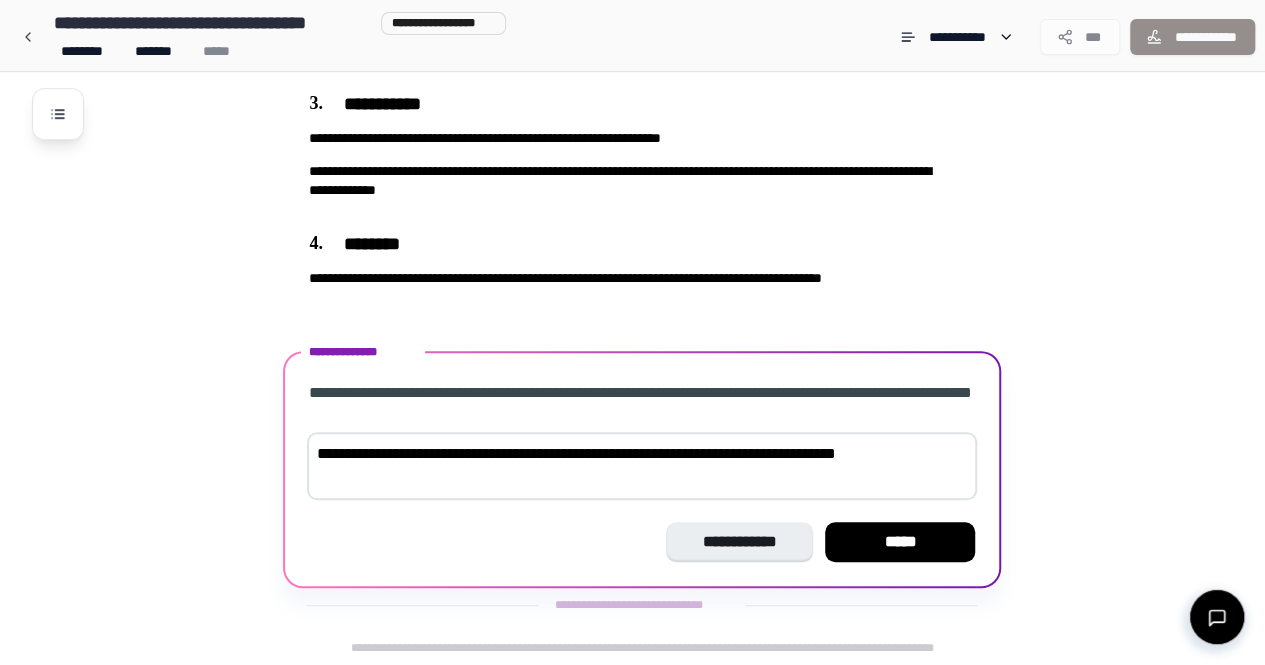 click on "**********" at bounding box center [642, 466] 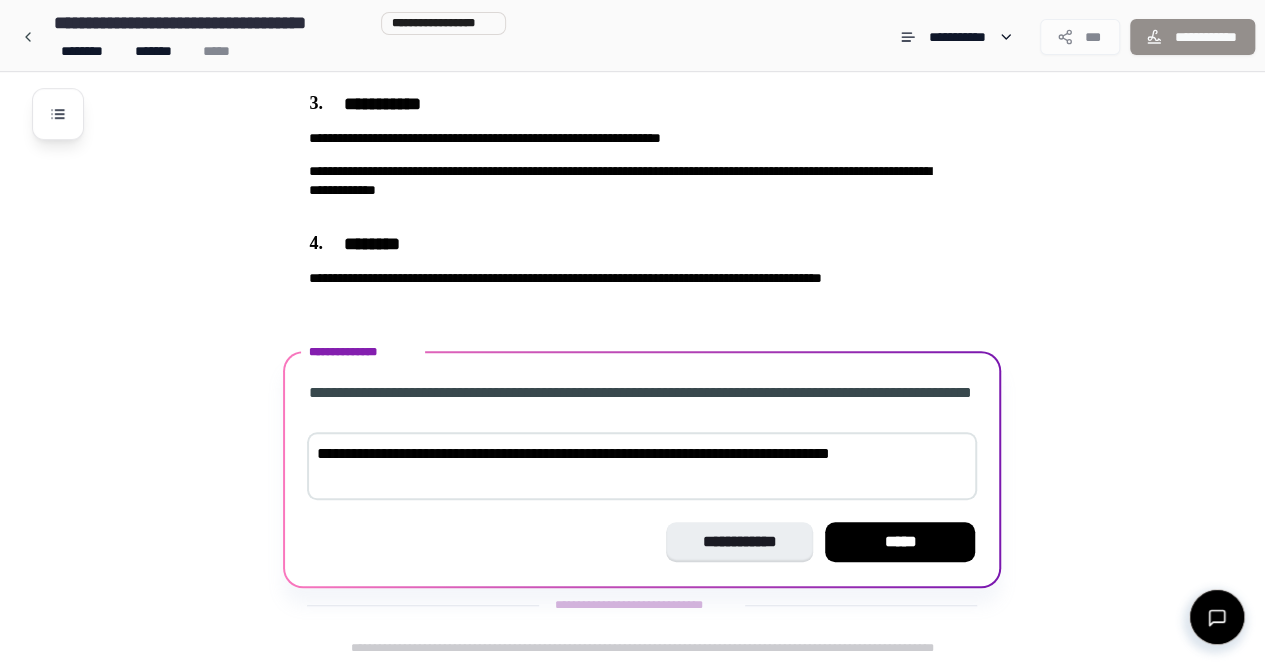 click on "**********" at bounding box center [642, 466] 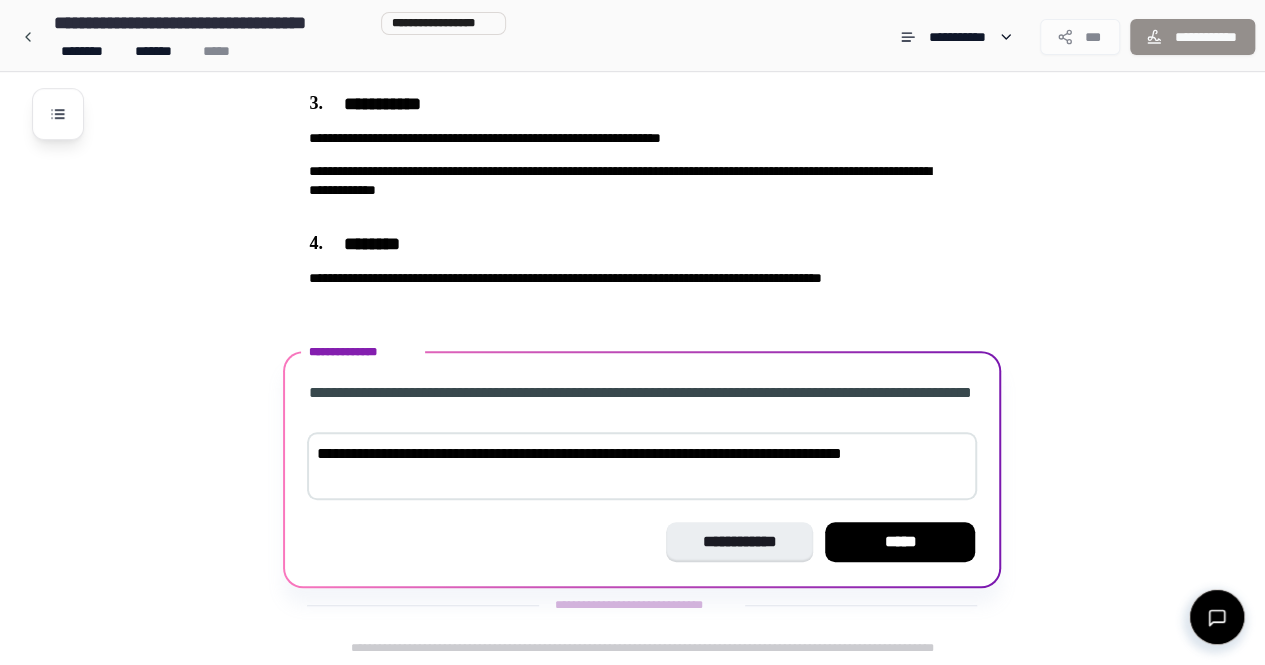 click on "**********" at bounding box center [642, 466] 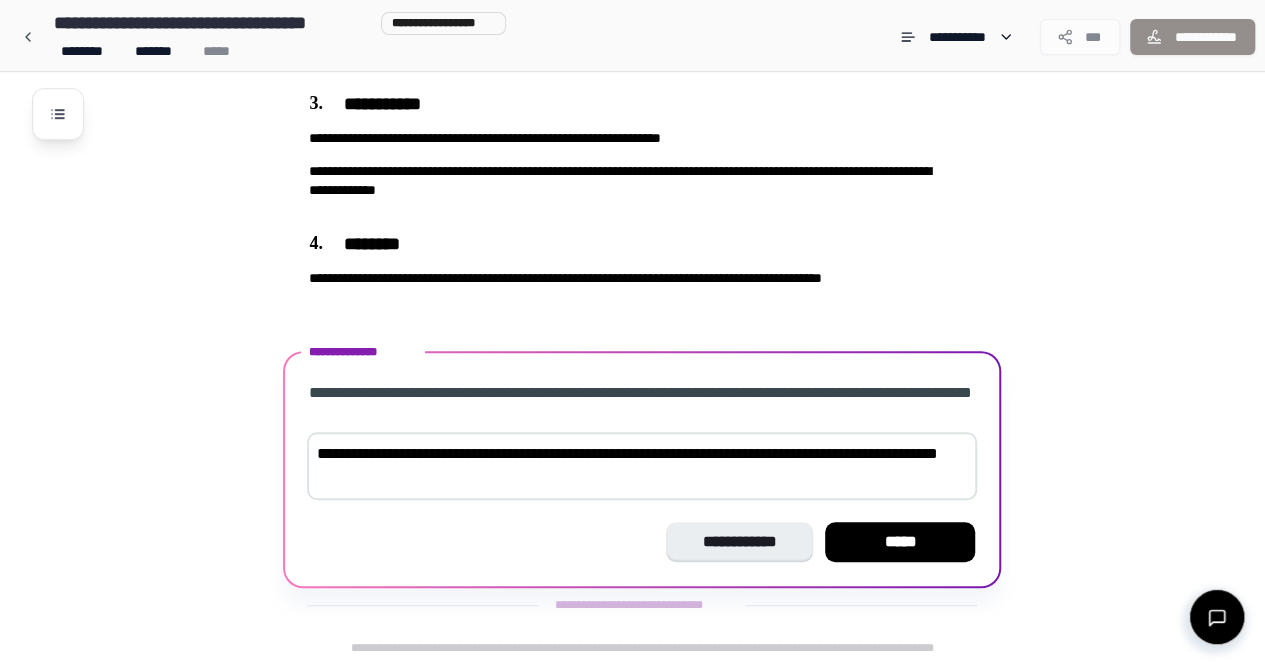 click on "**********" at bounding box center [642, 466] 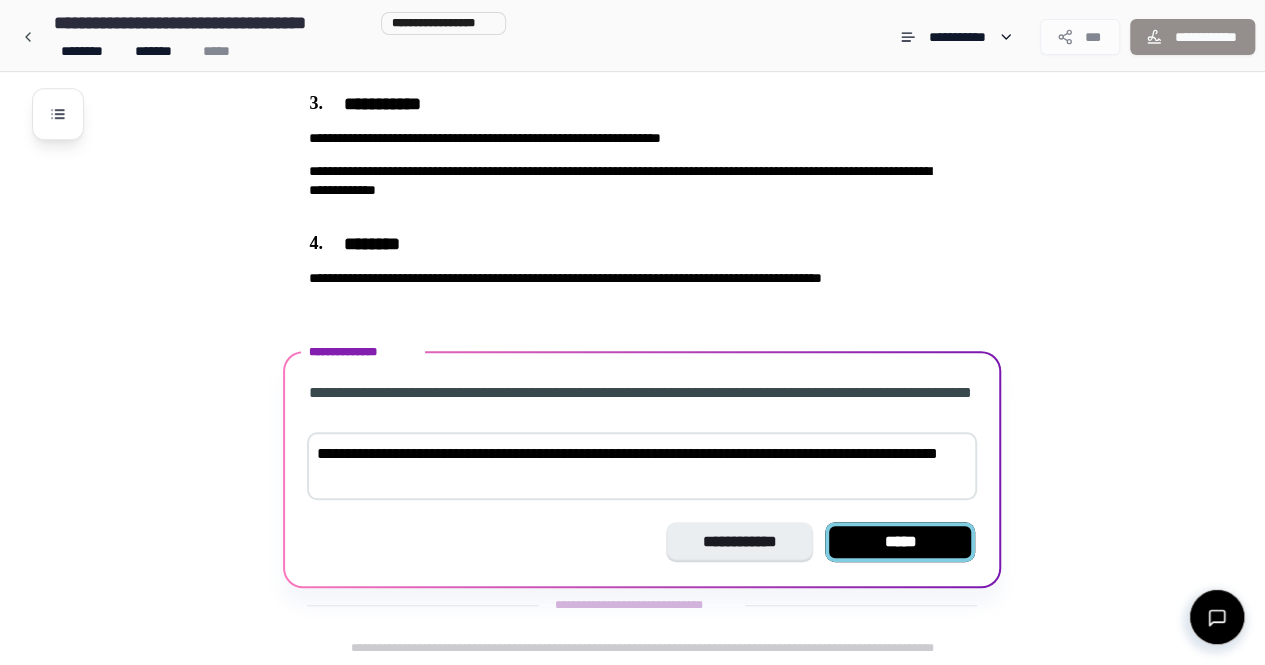 type on "**********" 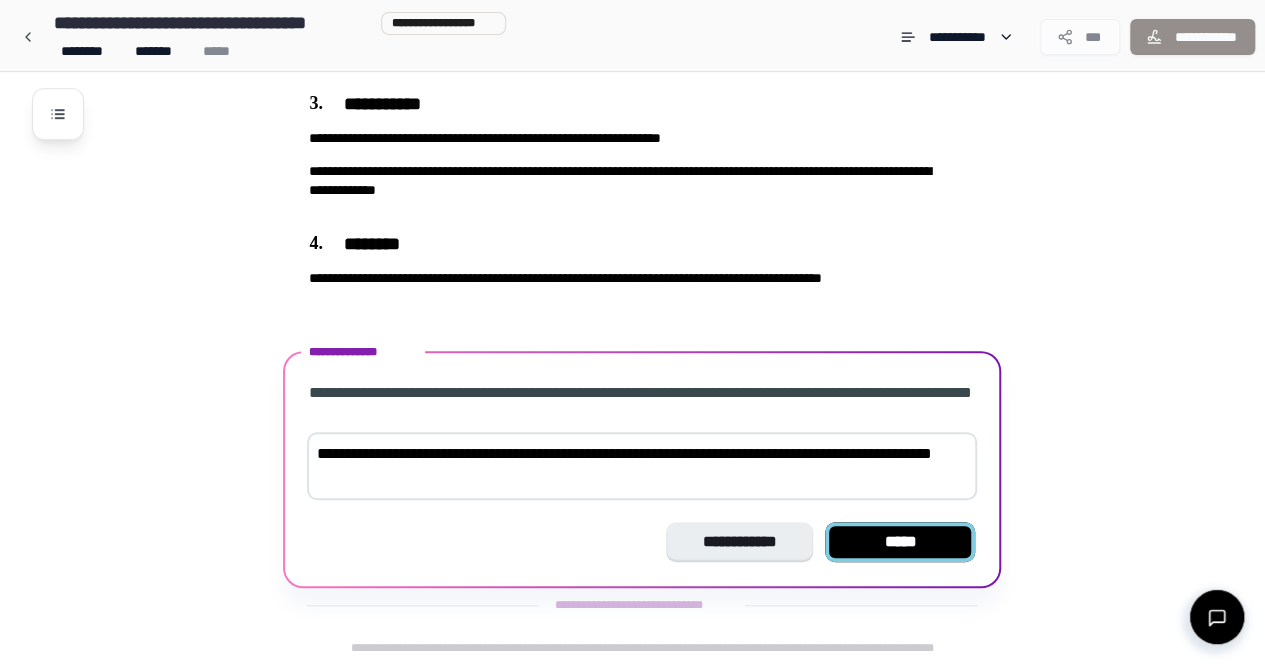 click on "*****" at bounding box center [900, 542] 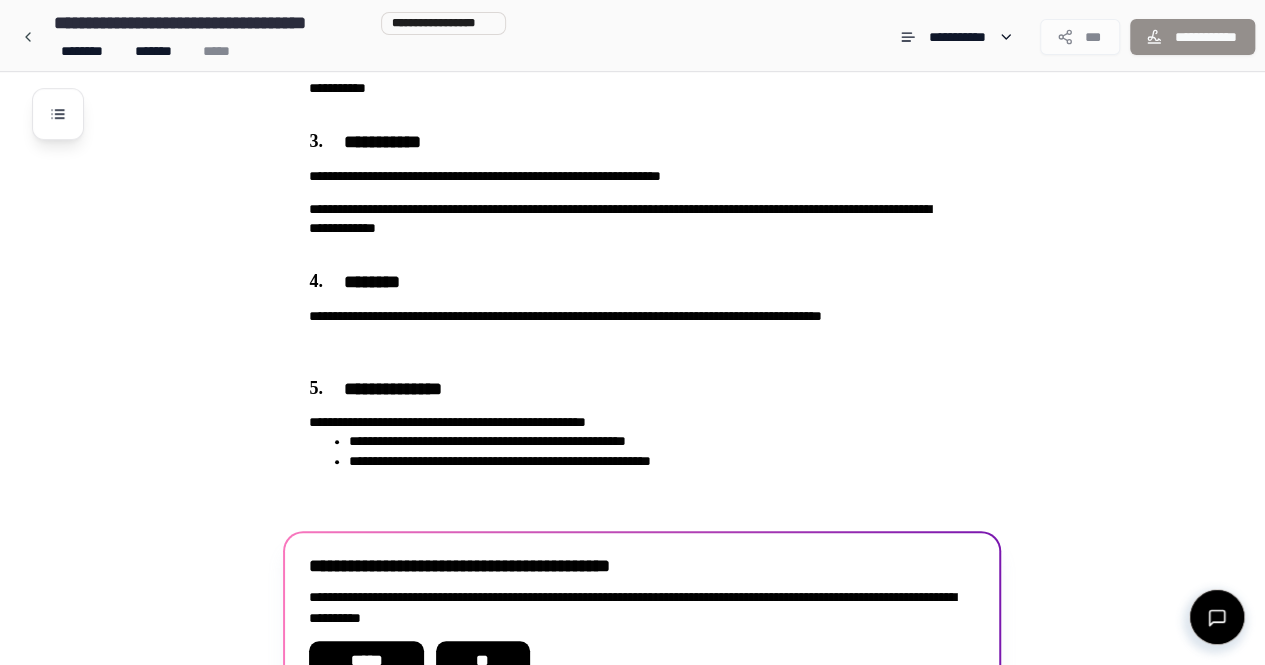 scroll, scrollTop: 535, scrollLeft: 0, axis: vertical 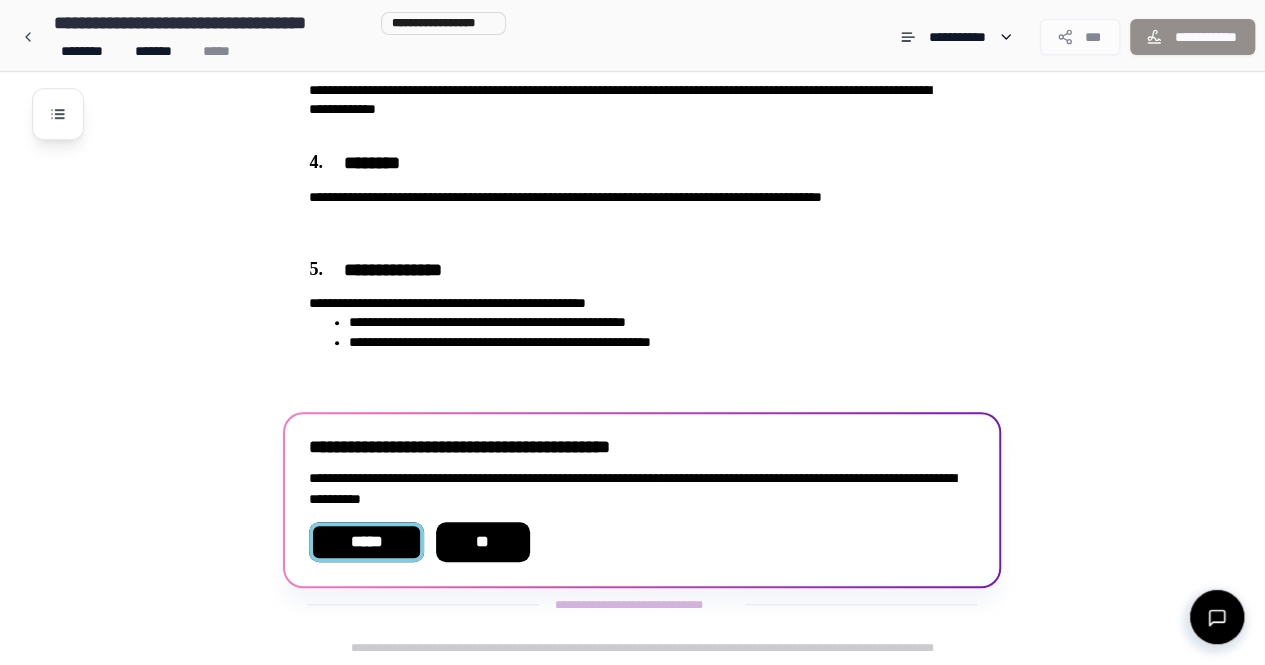 click on "*****" at bounding box center (366, 542) 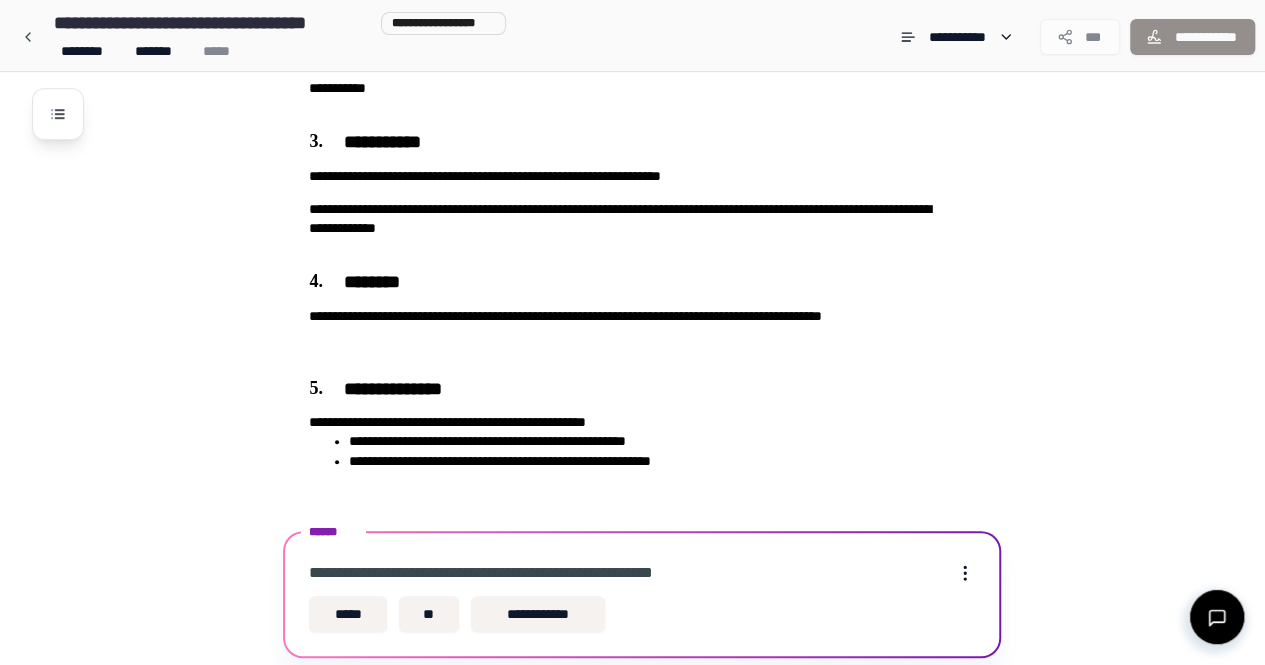 scroll, scrollTop: 486, scrollLeft: 0, axis: vertical 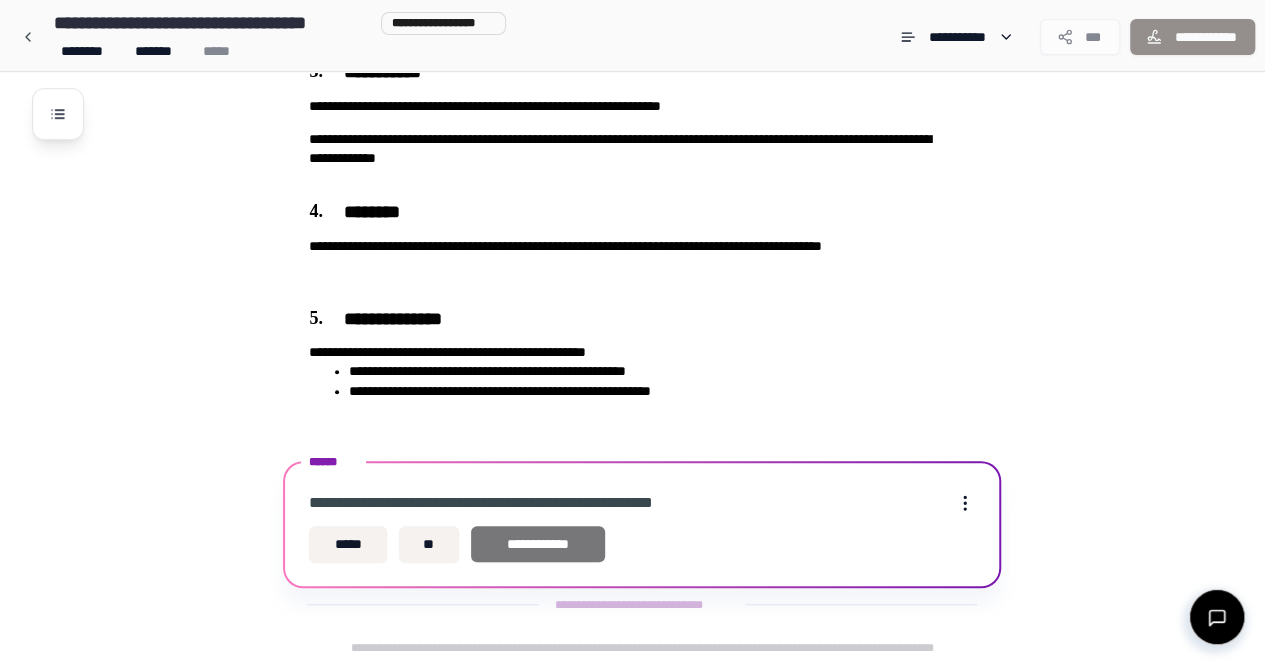 click on "**********" at bounding box center (538, 544) 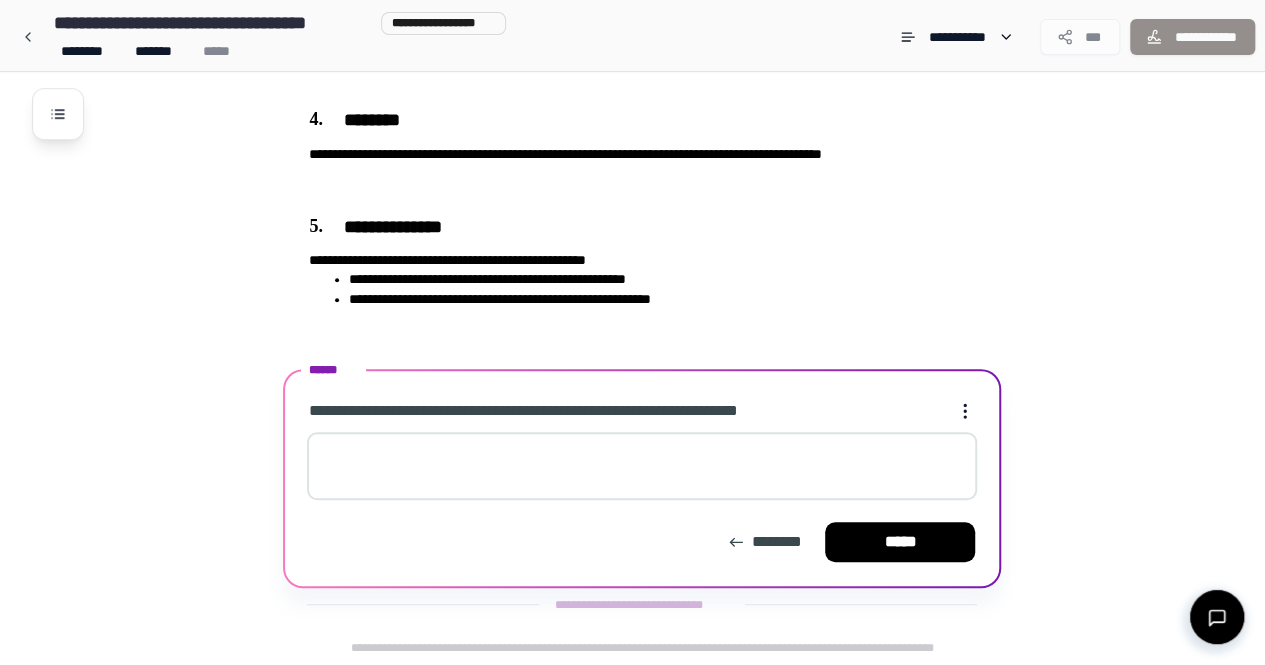 click at bounding box center (642, 466) 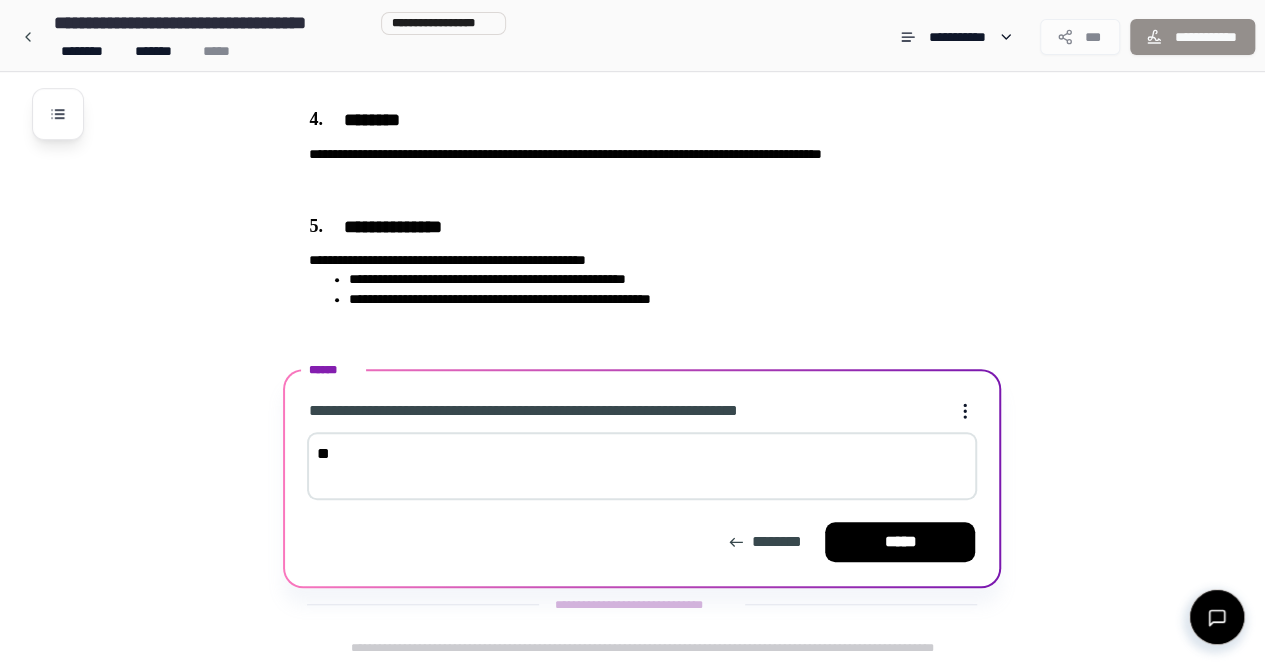 type on "*" 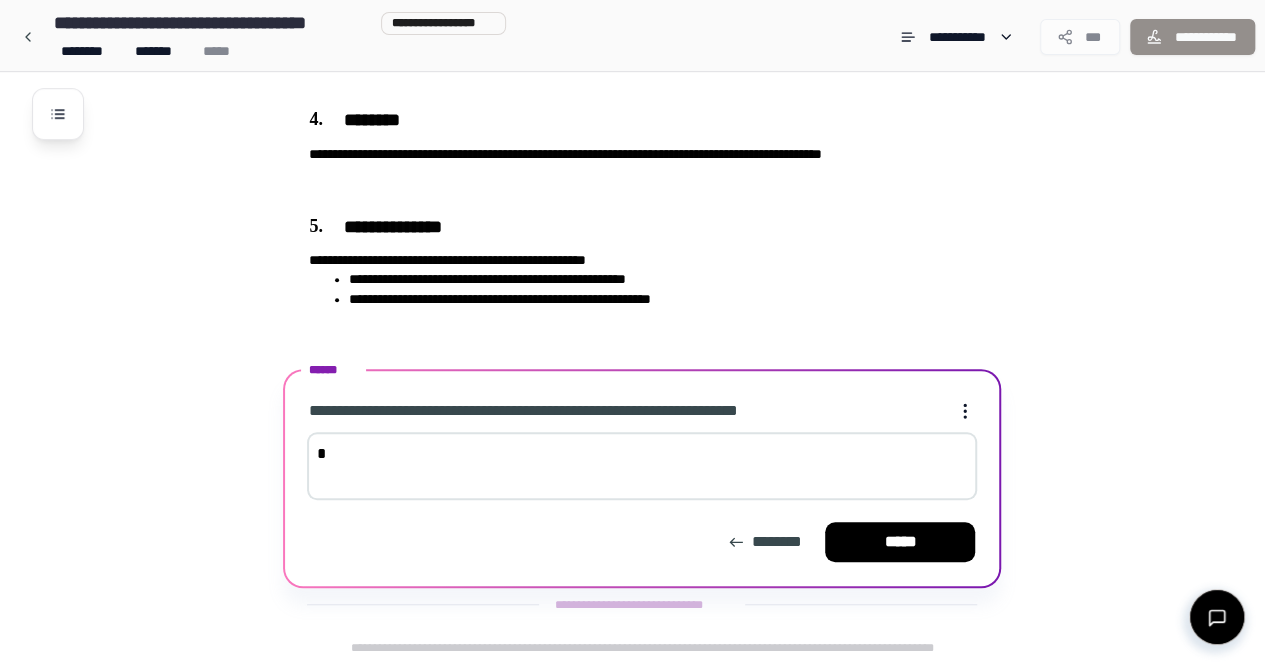 type 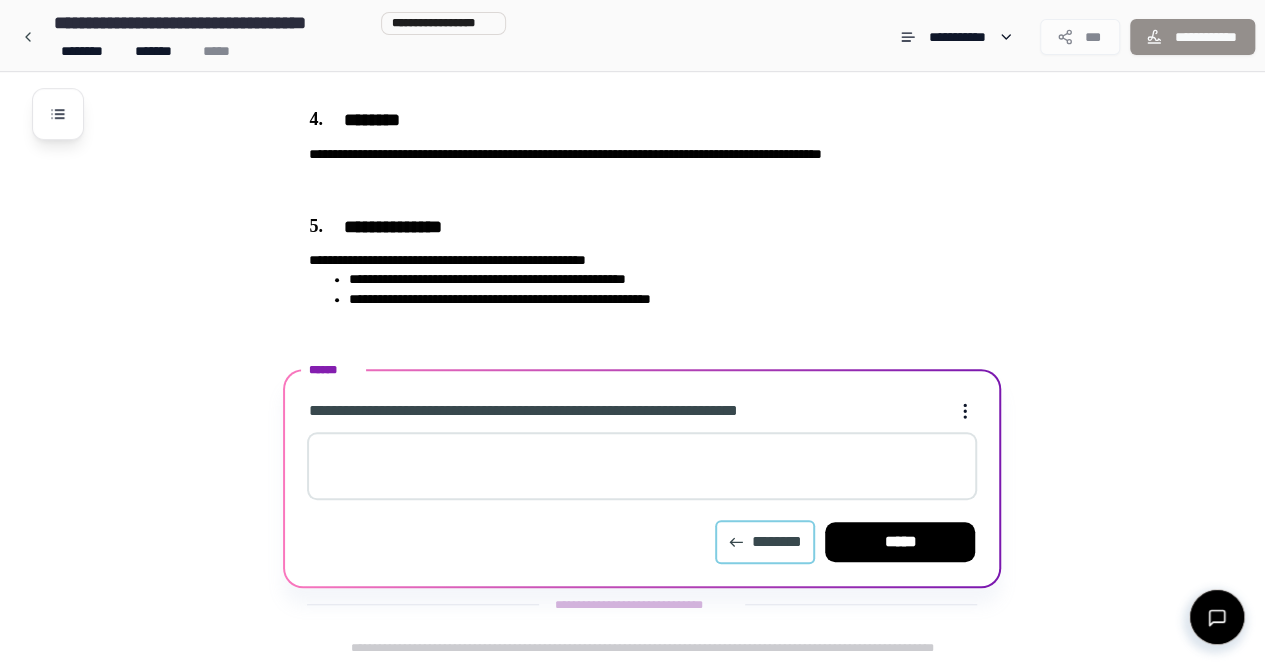 click on "********" at bounding box center (765, 542) 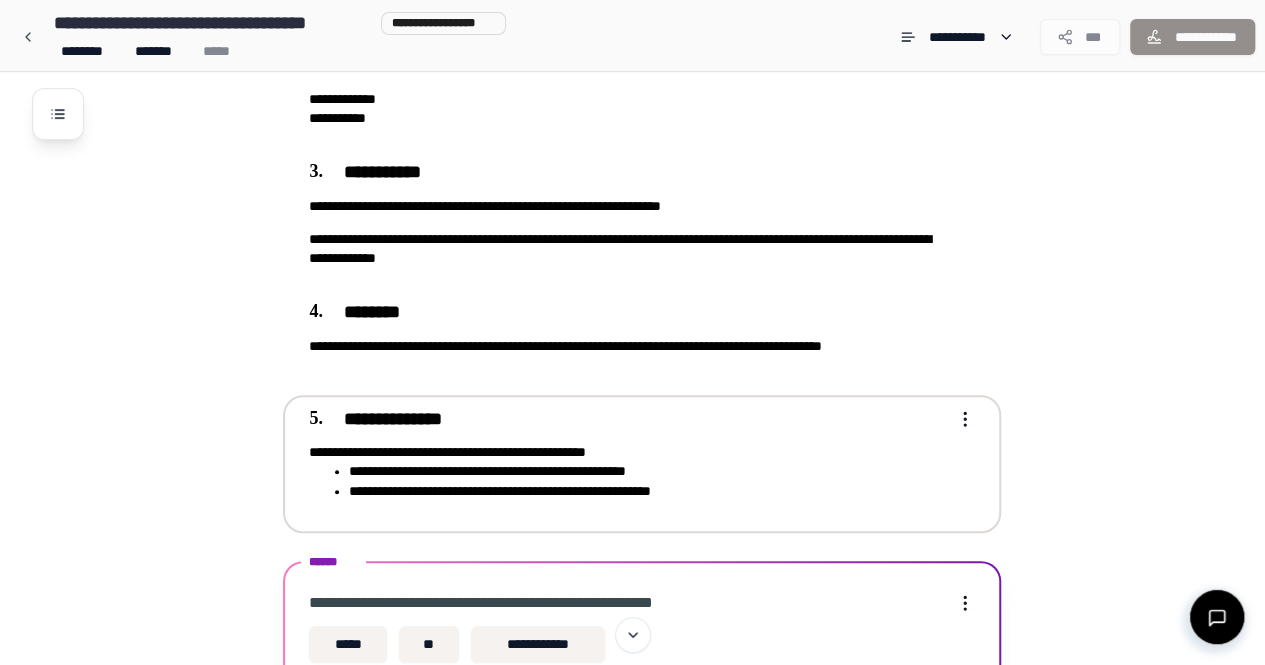 scroll, scrollTop: 486, scrollLeft: 0, axis: vertical 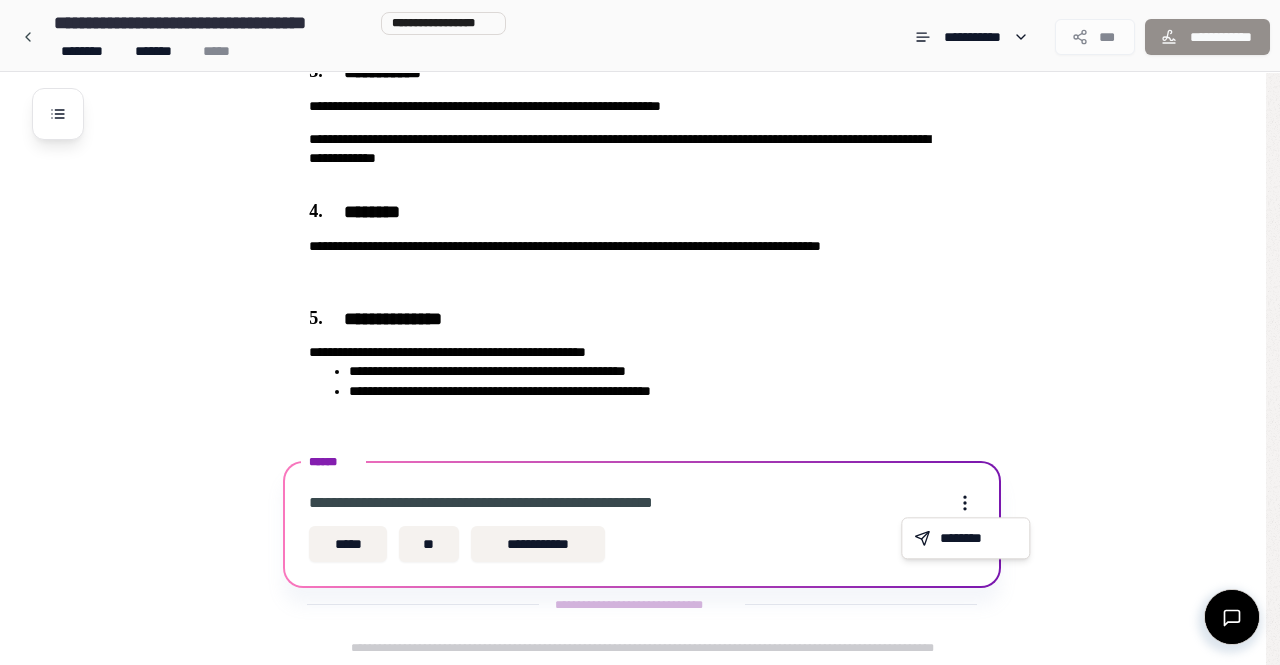 click on "**********" at bounding box center (632, 90) 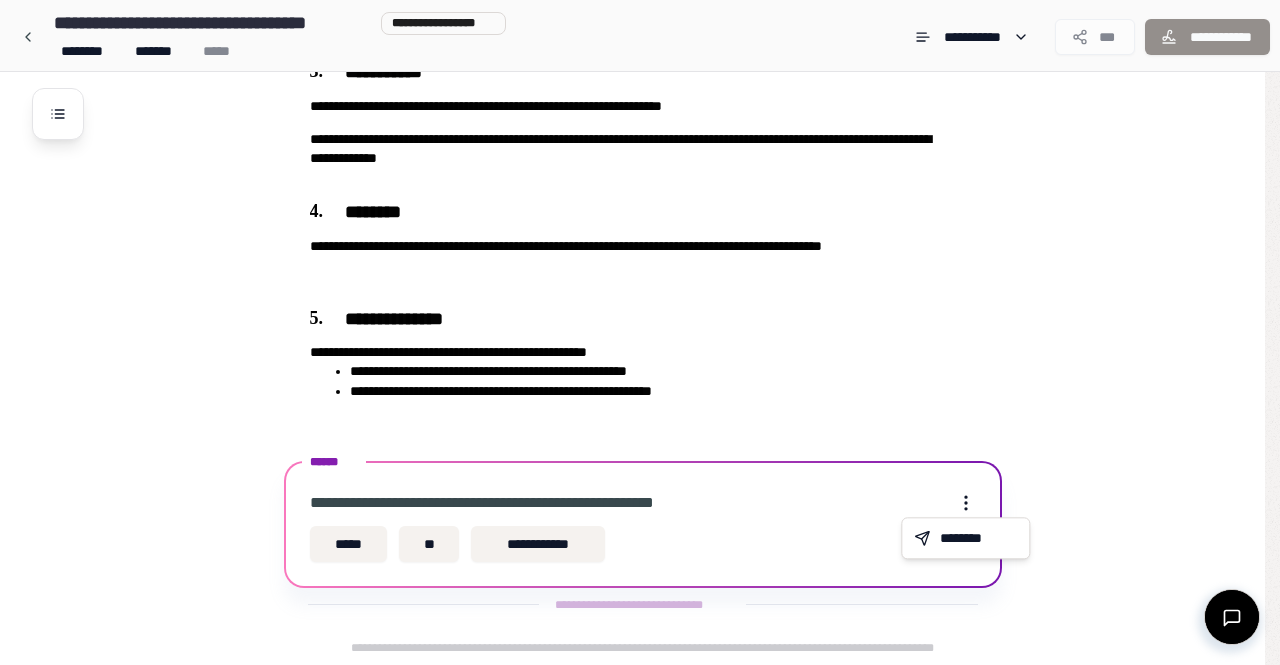click on "**********" at bounding box center [640, 90] 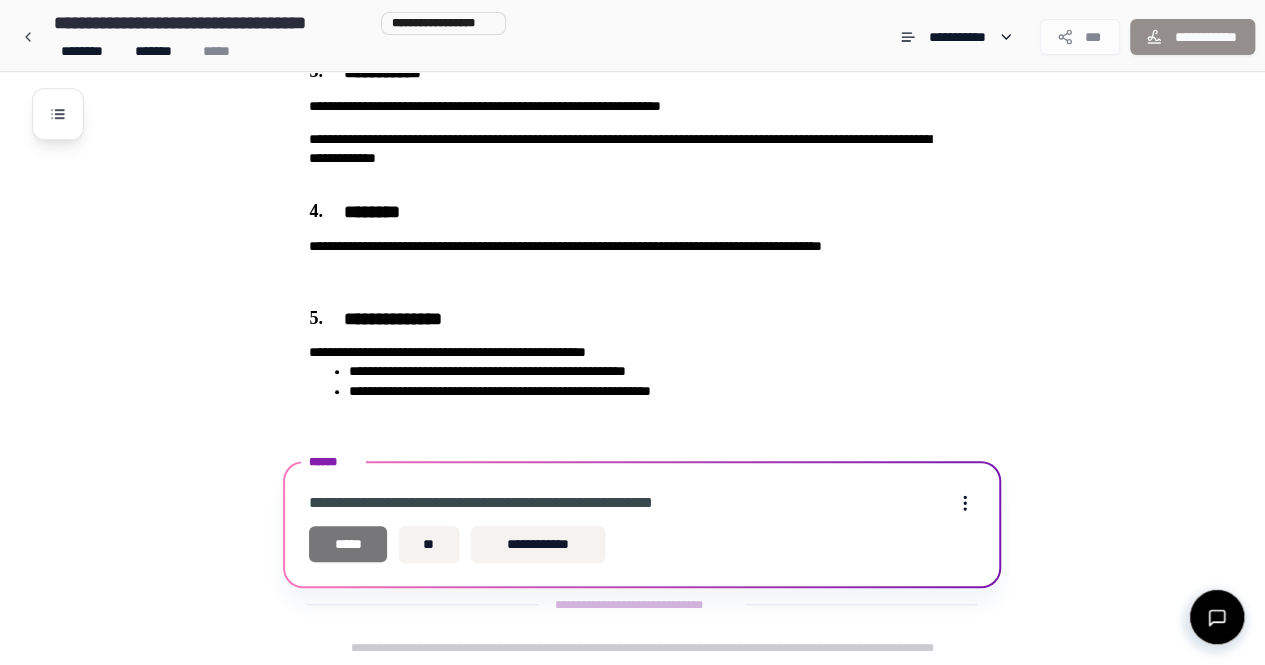 click on "*****" at bounding box center (348, 544) 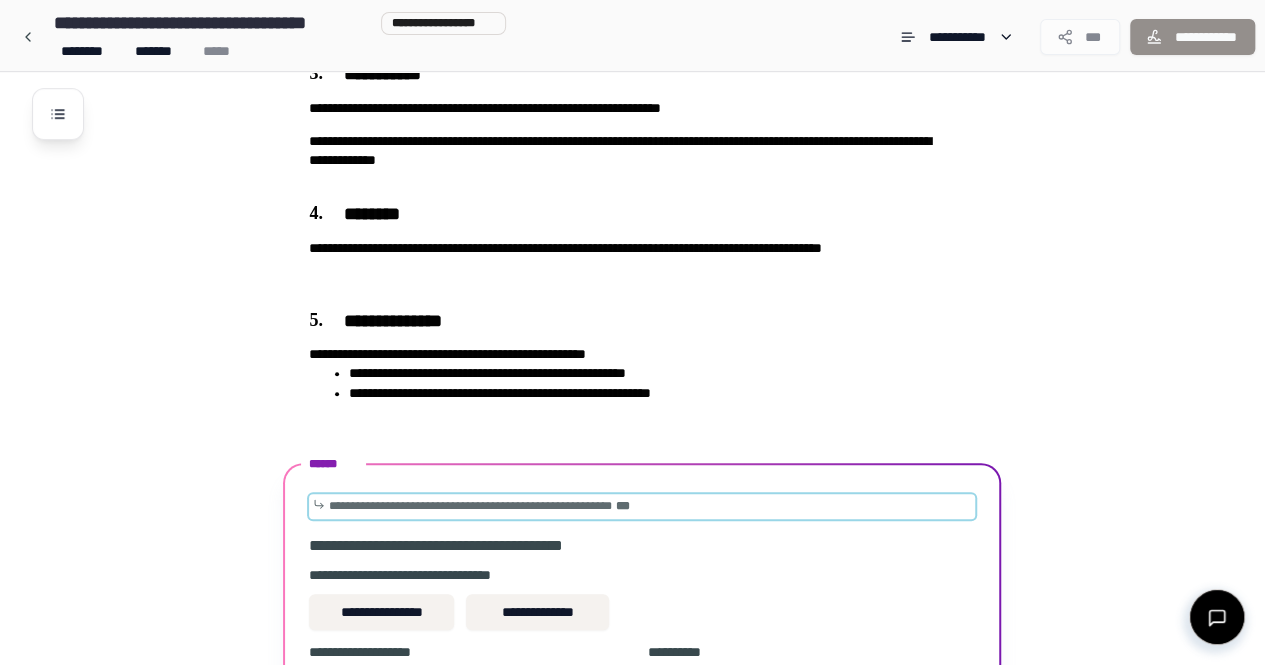 scroll, scrollTop: 697, scrollLeft: 0, axis: vertical 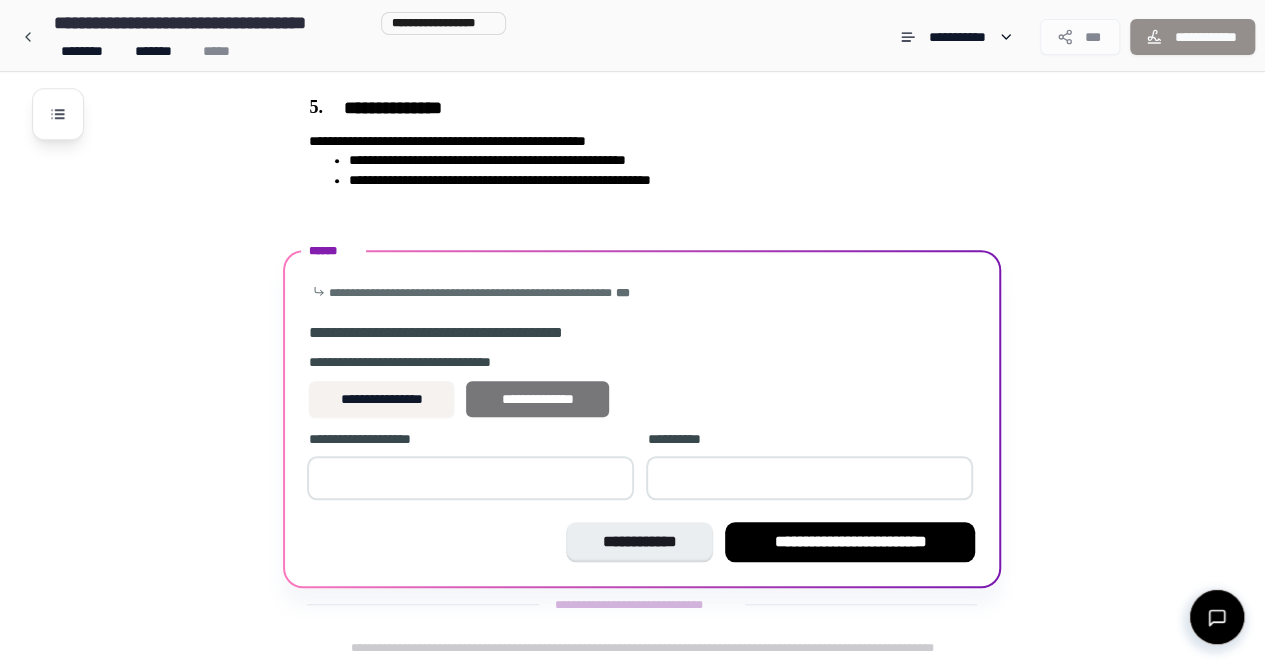 click on "**********" at bounding box center (537, 399) 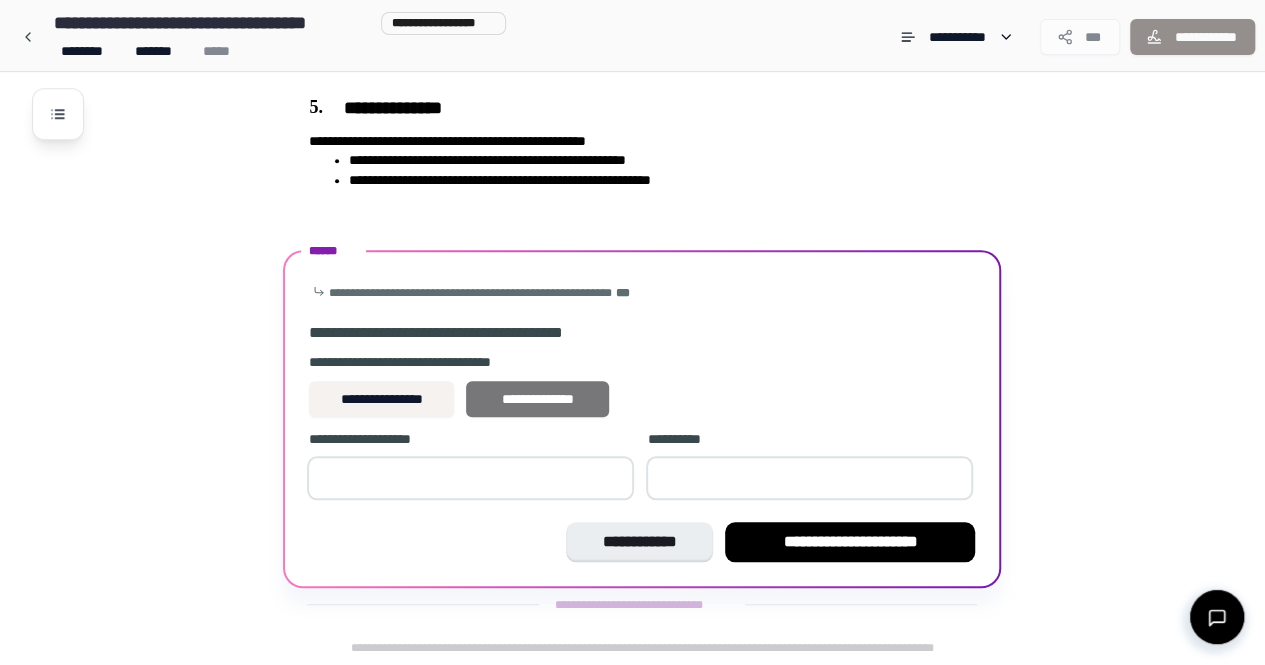 click on "**********" at bounding box center [537, 399] 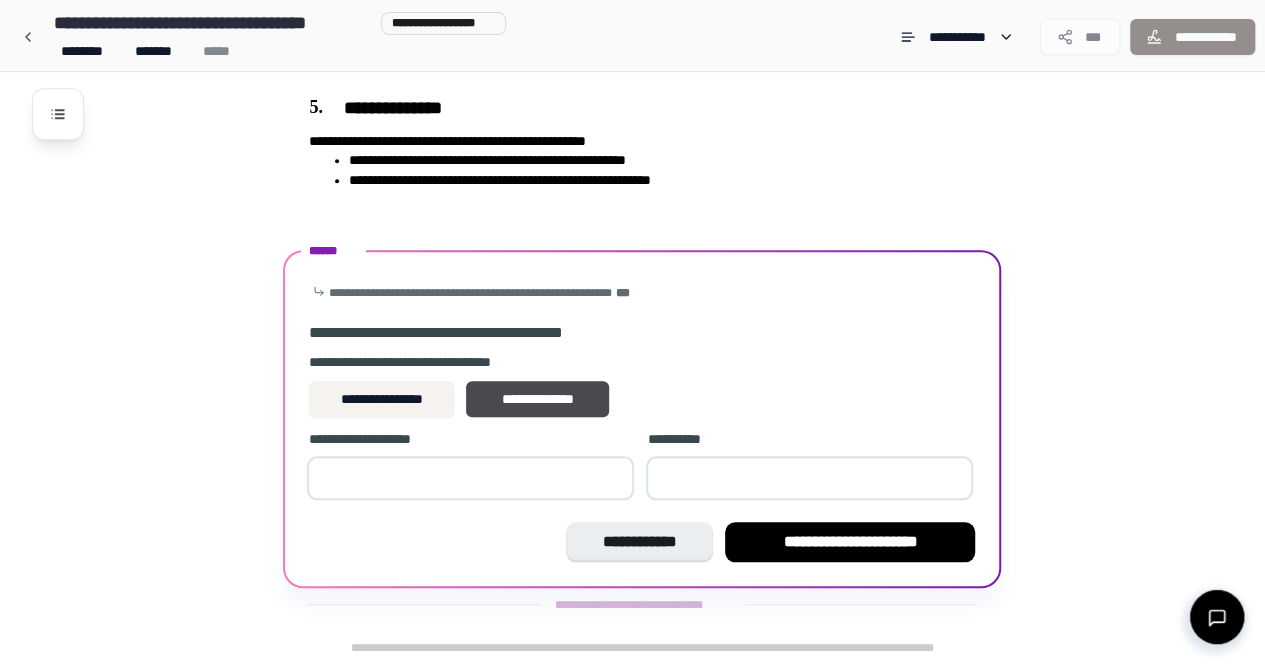 click at bounding box center [470, 478] 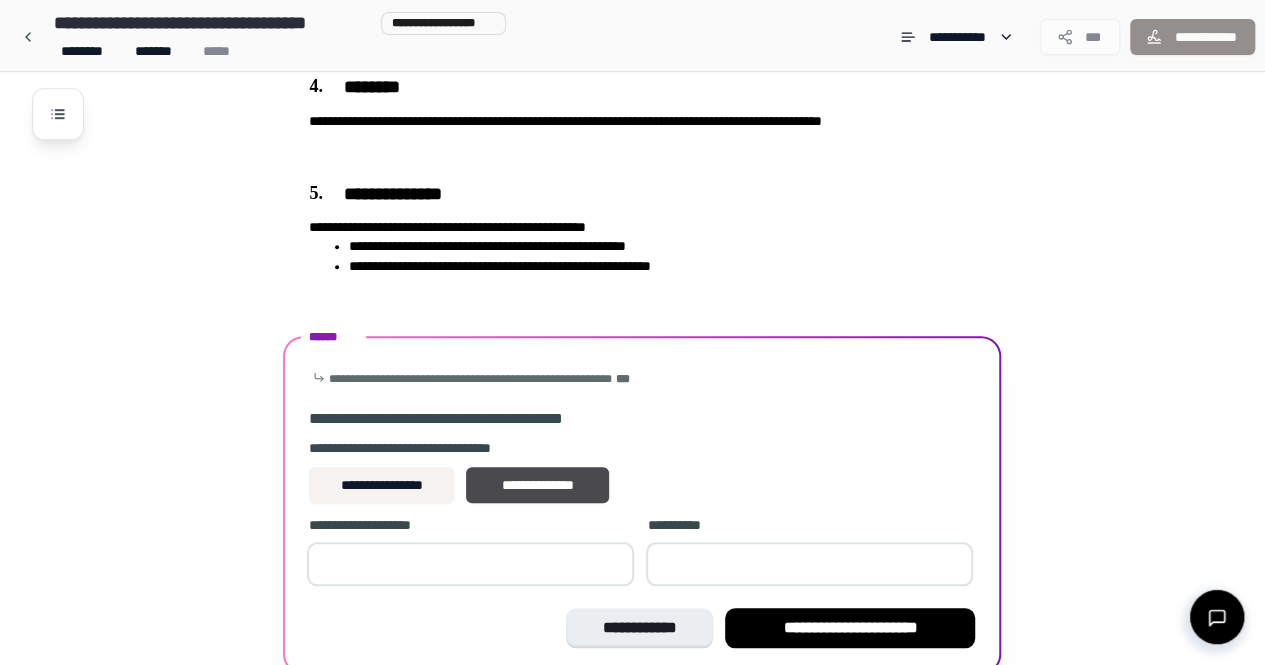 scroll, scrollTop: 697, scrollLeft: 0, axis: vertical 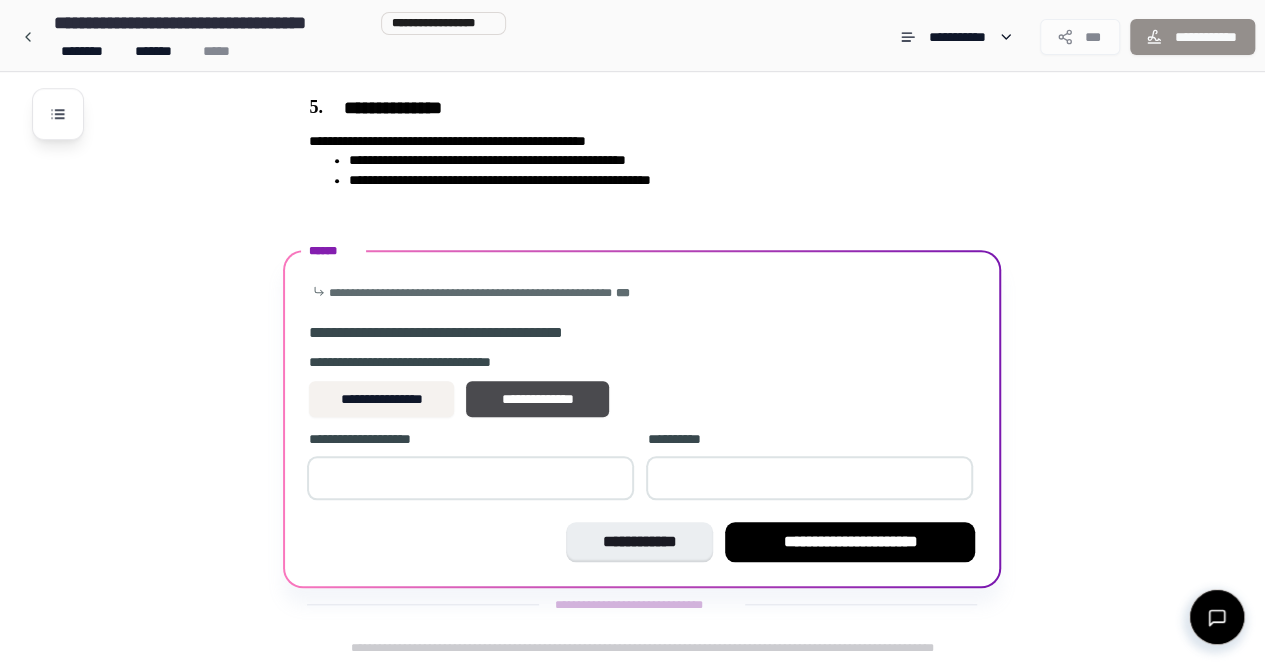 click at bounding box center (470, 478) 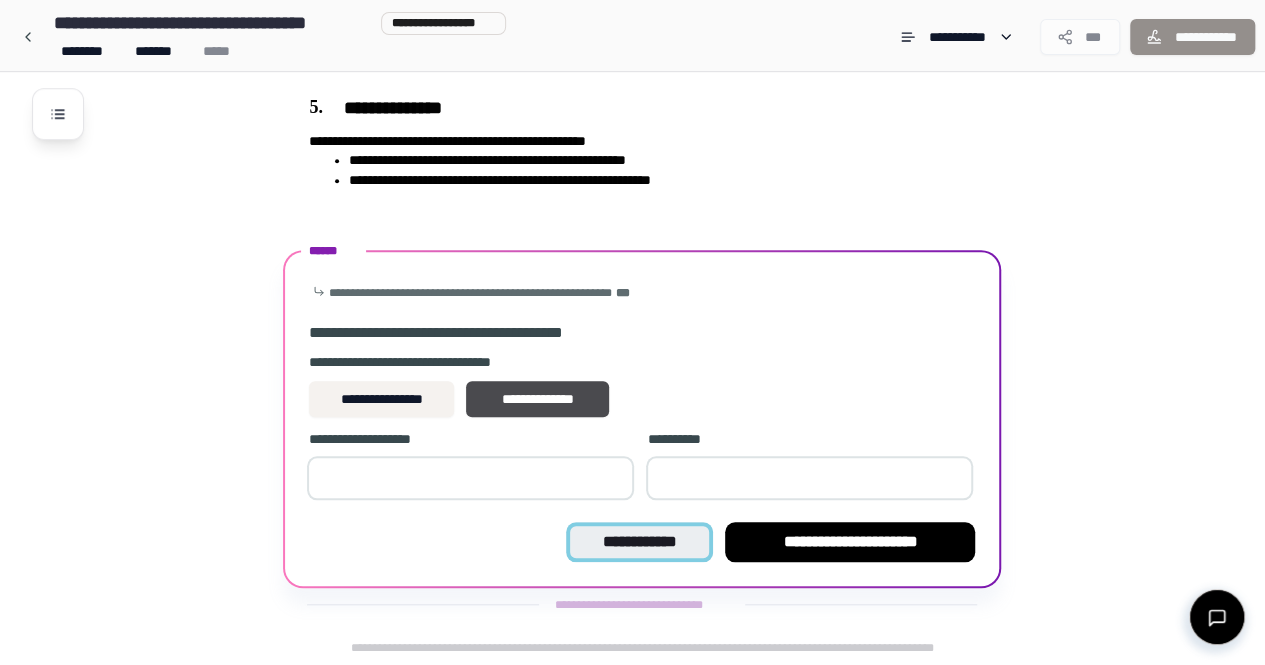click on "**********" at bounding box center (639, 542) 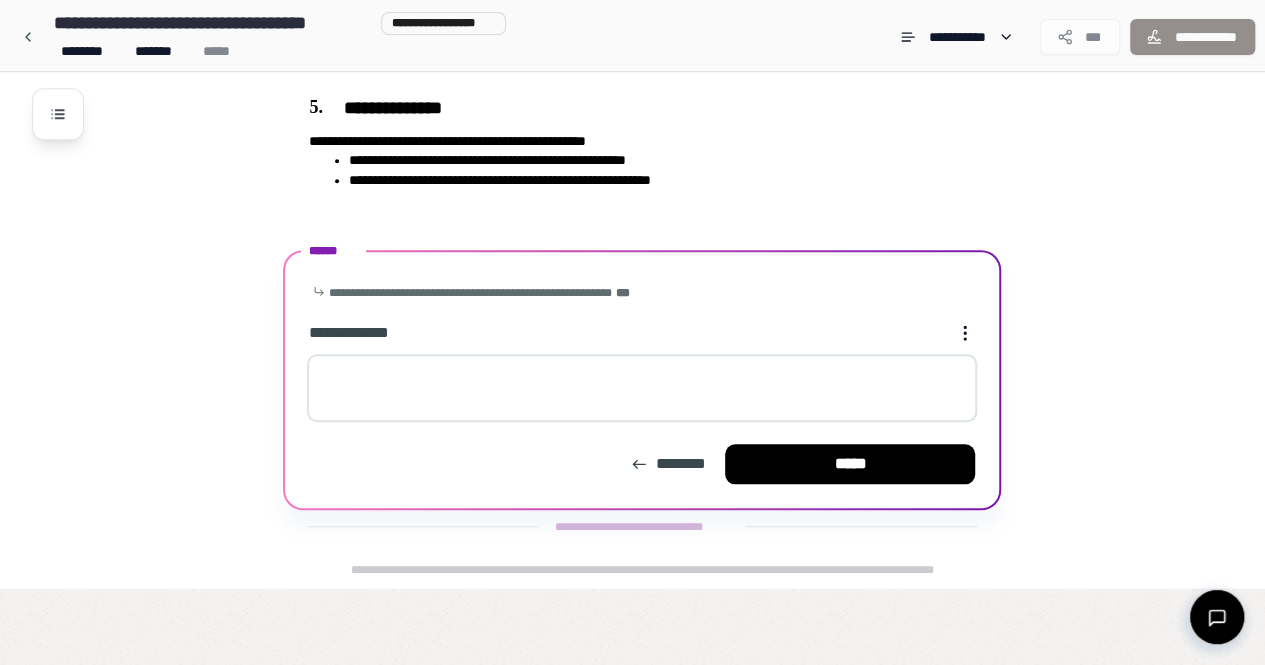 scroll, scrollTop: 619, scrollLeft: 0, axis: vertical 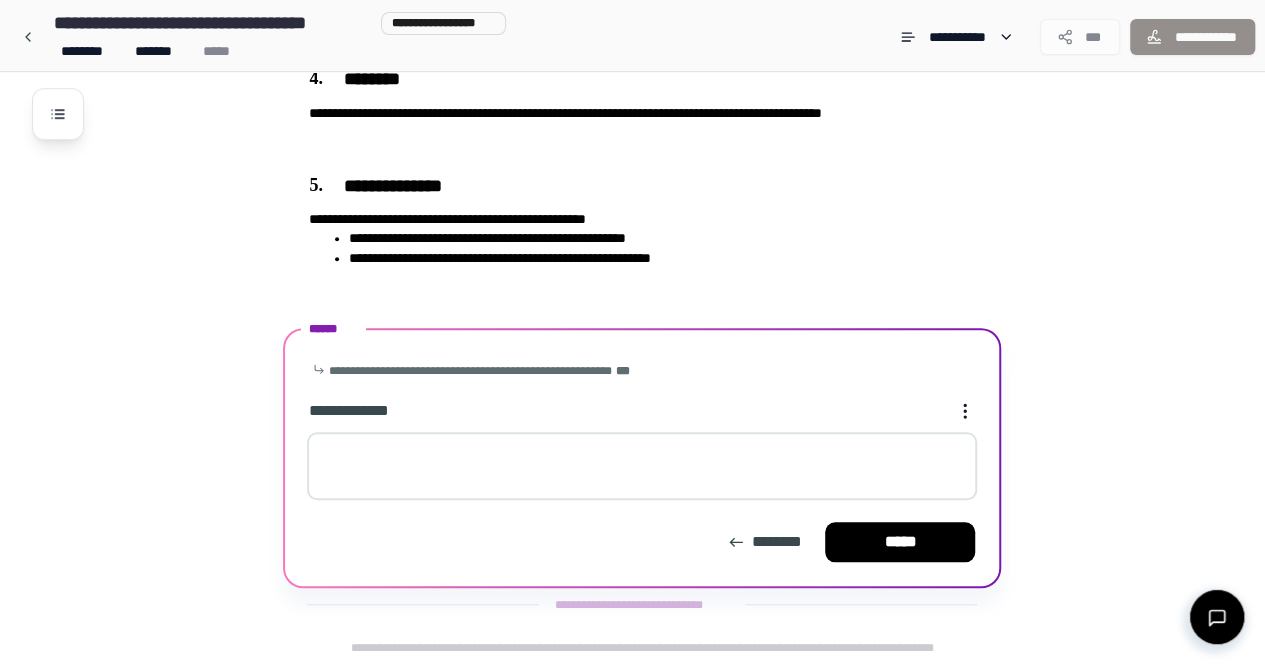 click at bounding box center [642, 466] 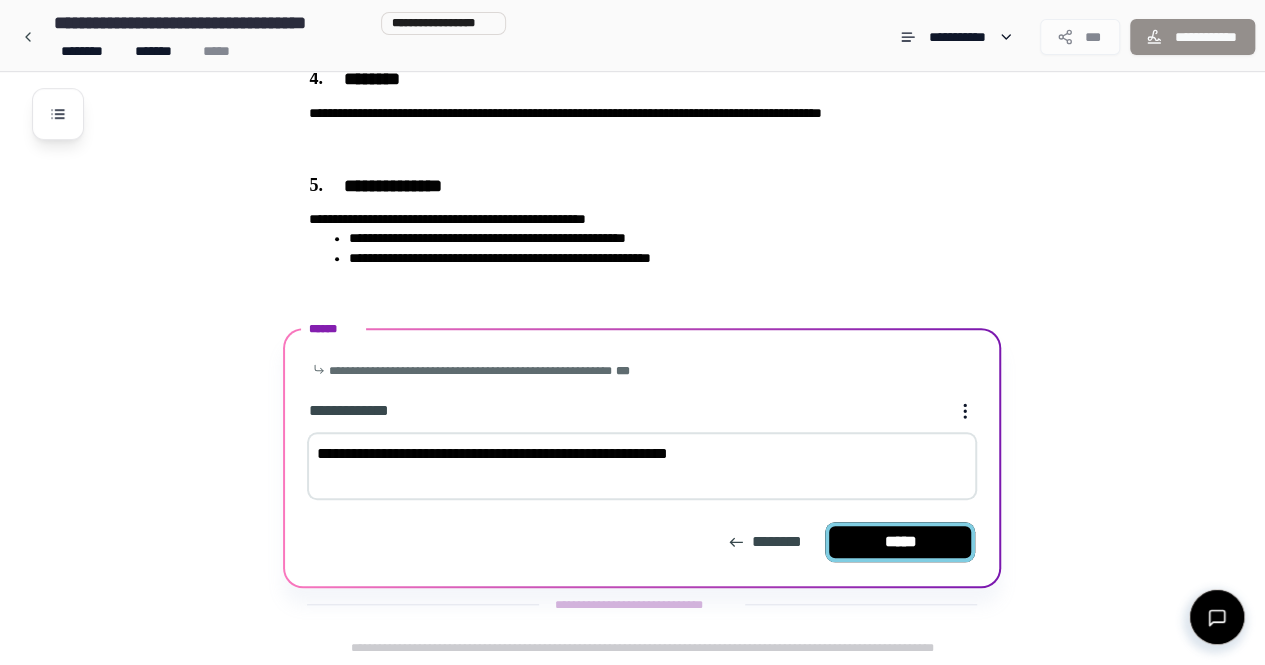 type on "**********" 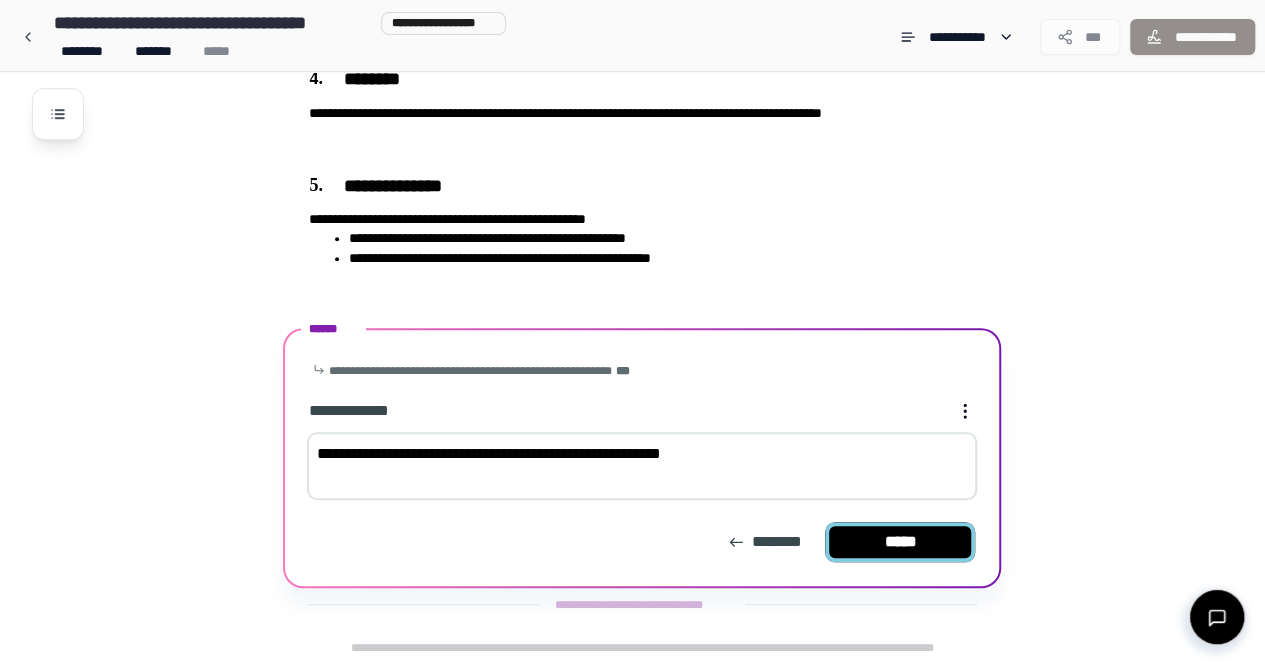 click on "*****" at bounding box center (900, 542) 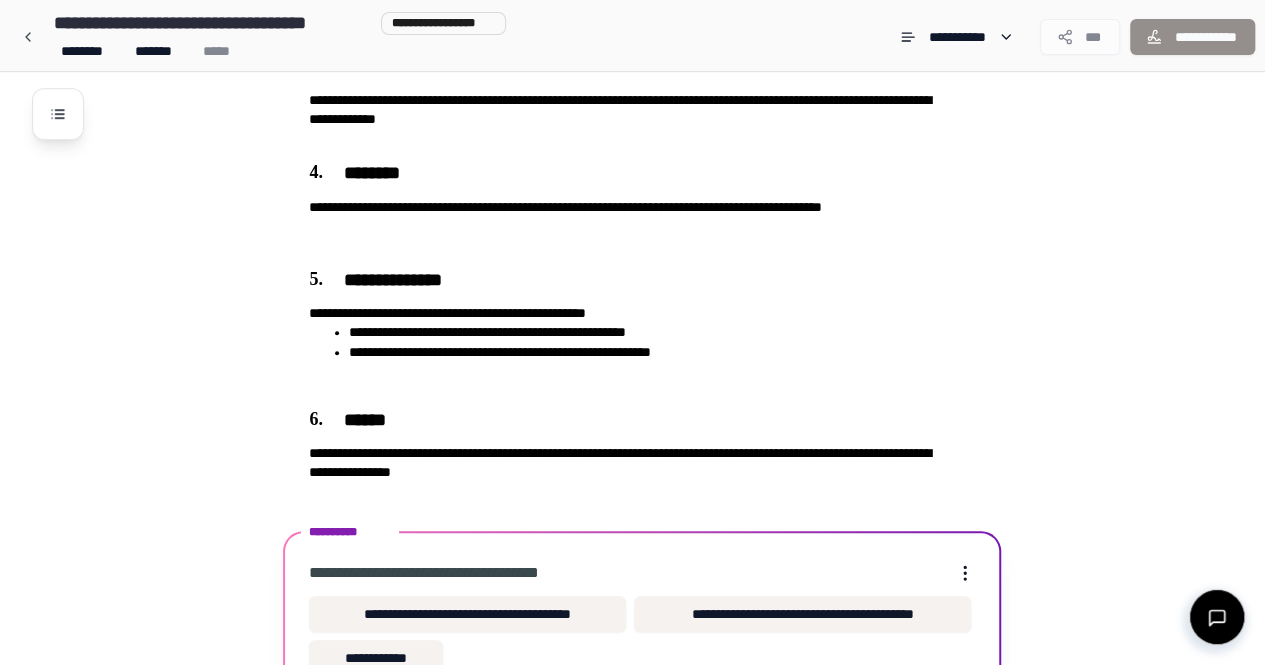 scroll, scrollTop: 639, scrollLeft: 0, axis: vertical 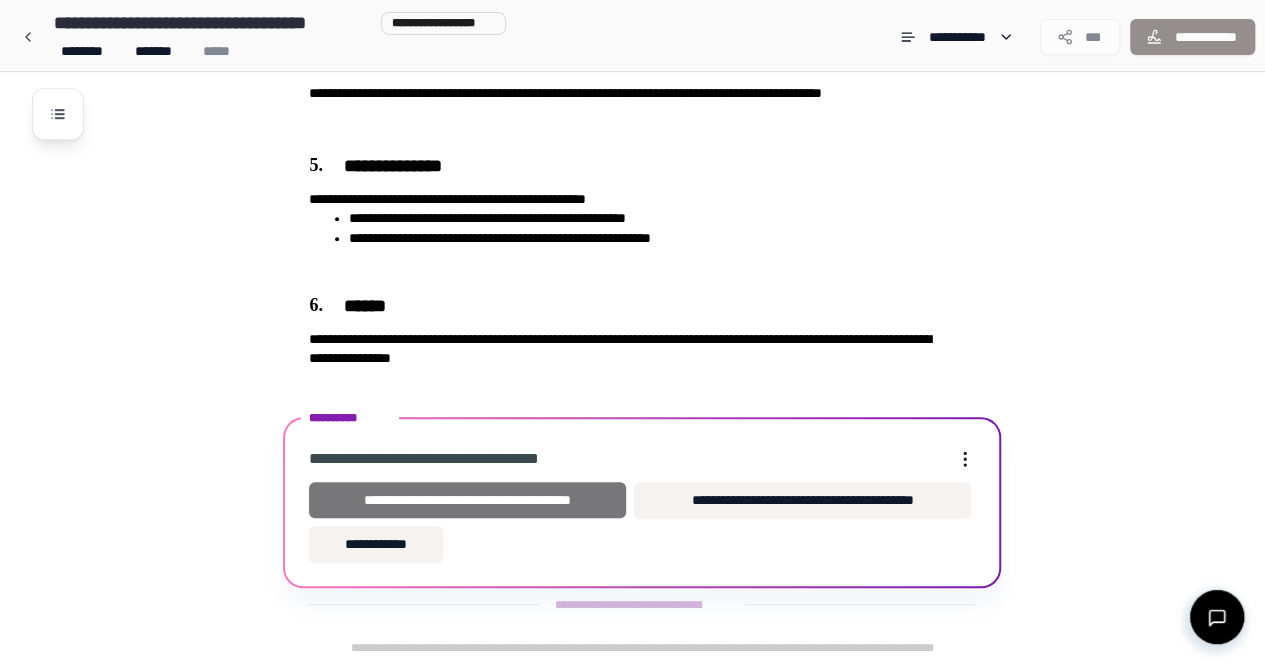 click on "**********" at bounding box center [467, 500] 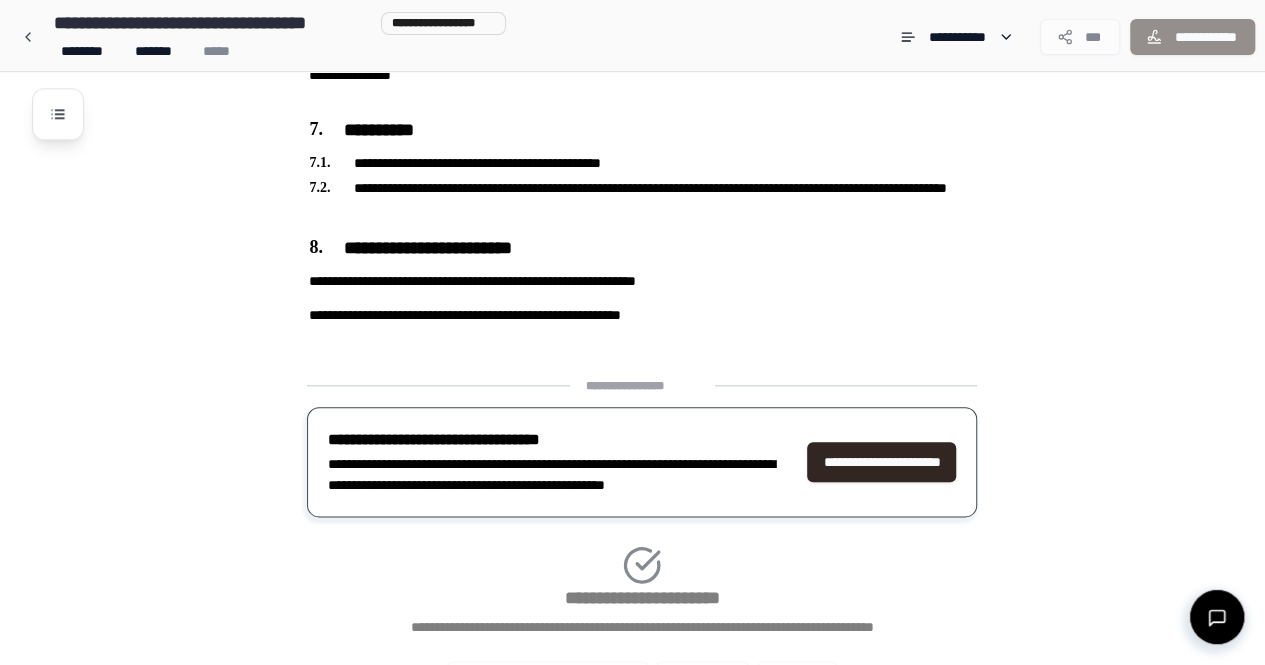 scroll, scrollTop: 1076, scrollLeft: 0, axis: vertical 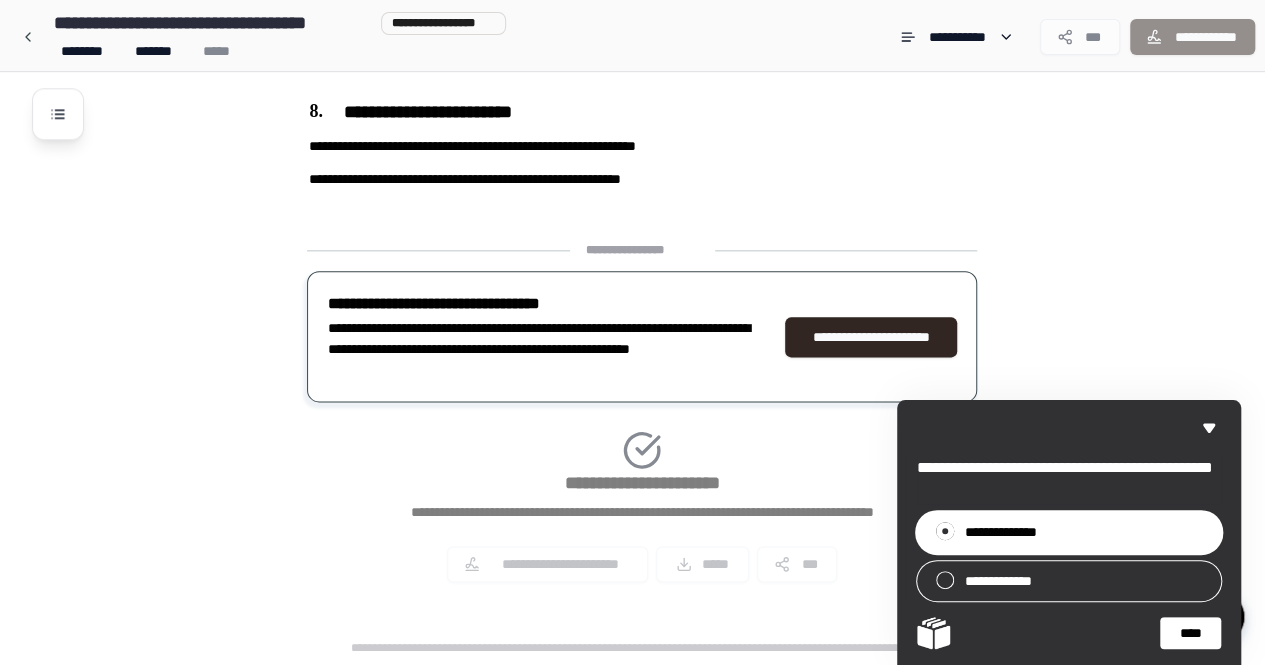 click on "****" at bounding box center [1190, 633] 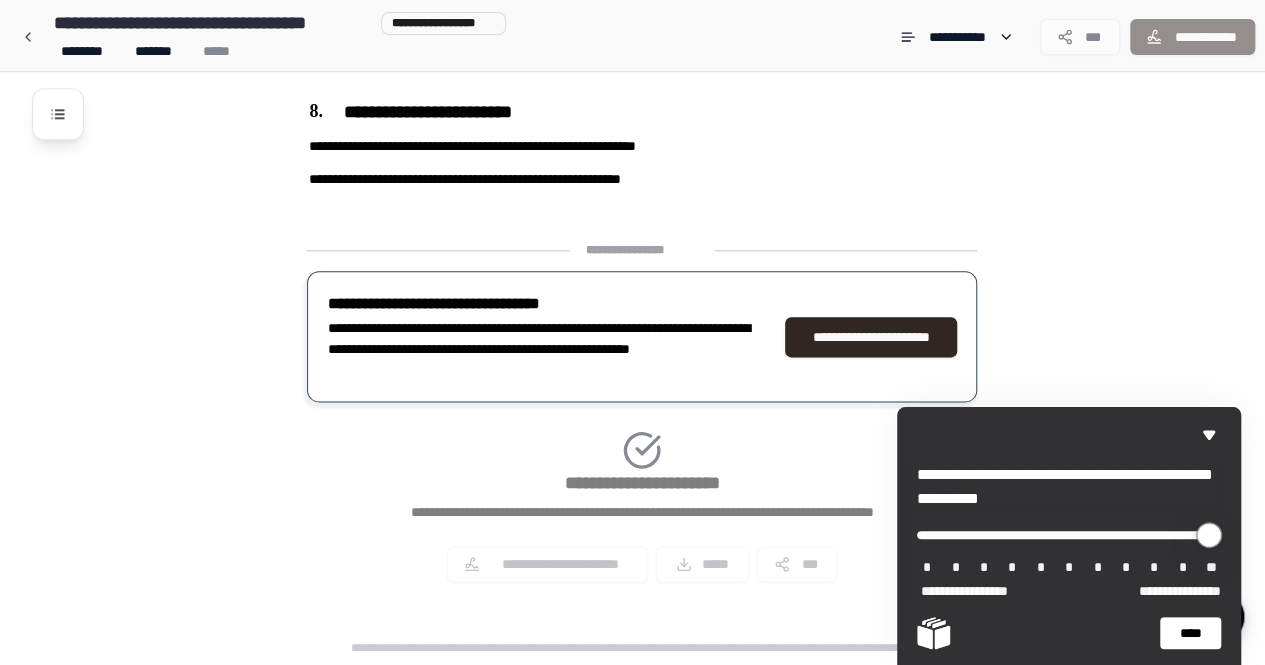 drag, startPoint x: 936, startPoint y: 535, endPoint x: 1128, endPoint y: 539, distance: 192.04166 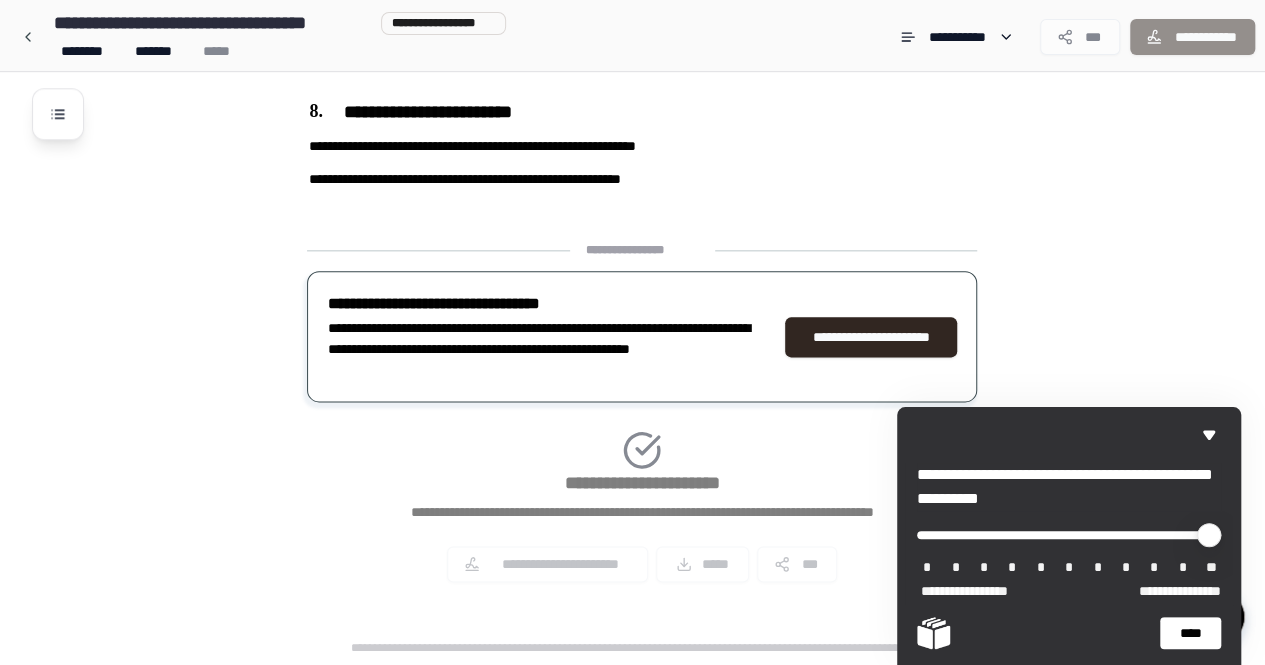 click on "****" at bounding box center (1190, 633) 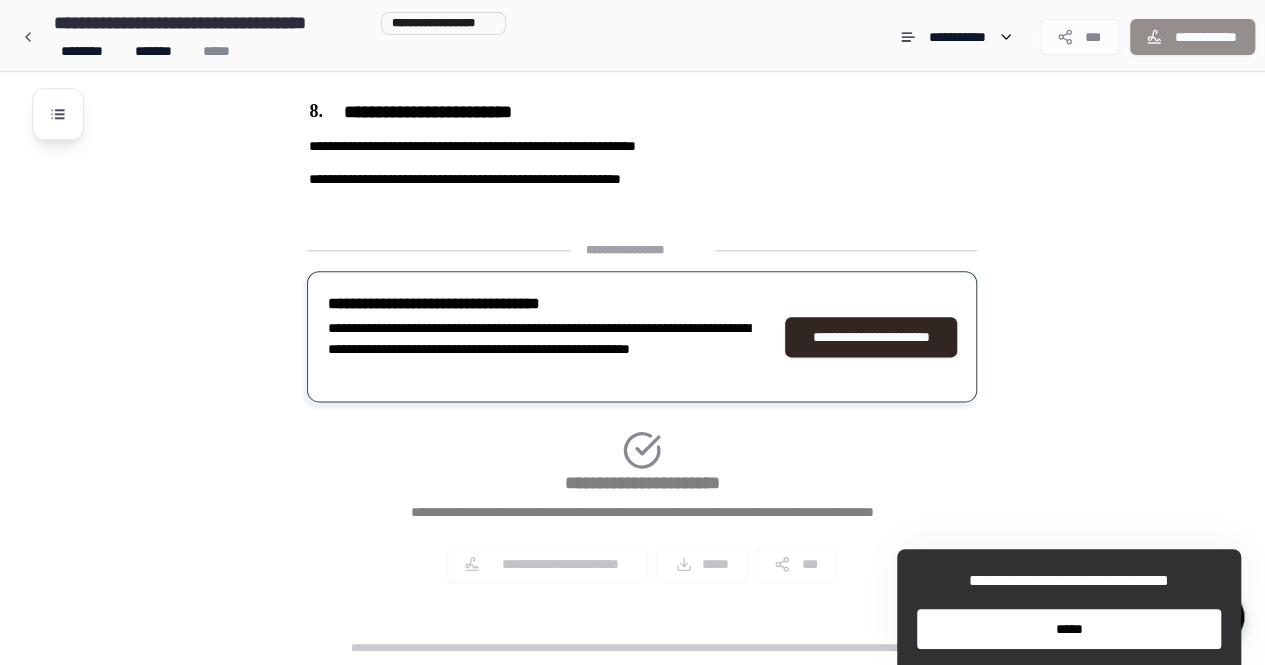 click on "*****" at bounding box center [1069, 629] 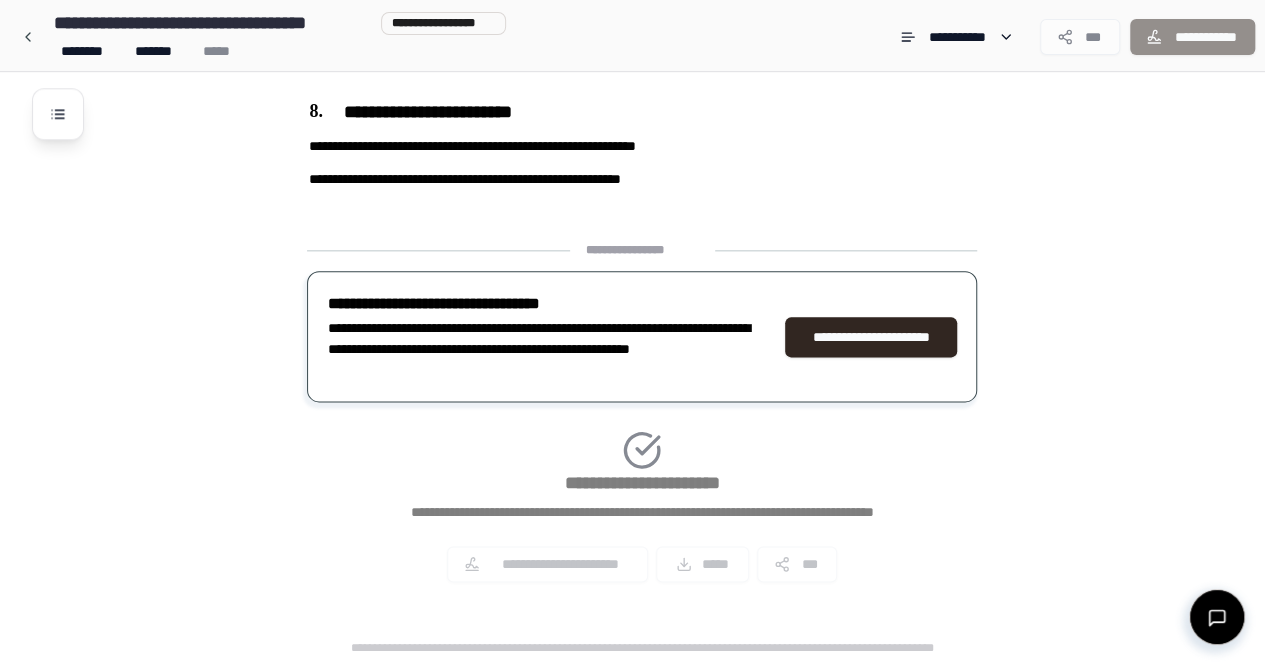 click on "**********" at bounding box center [658, -169] 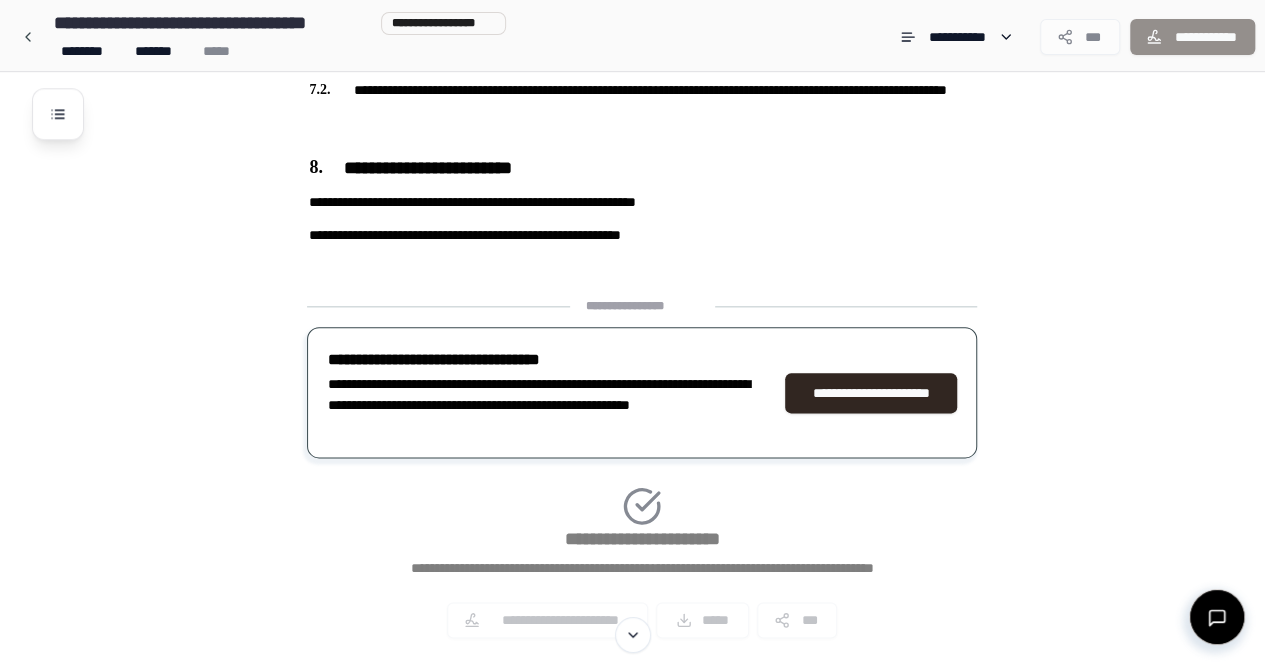 scroll, scrollTop: 1076, scrollLeft: 0, axis: vertical 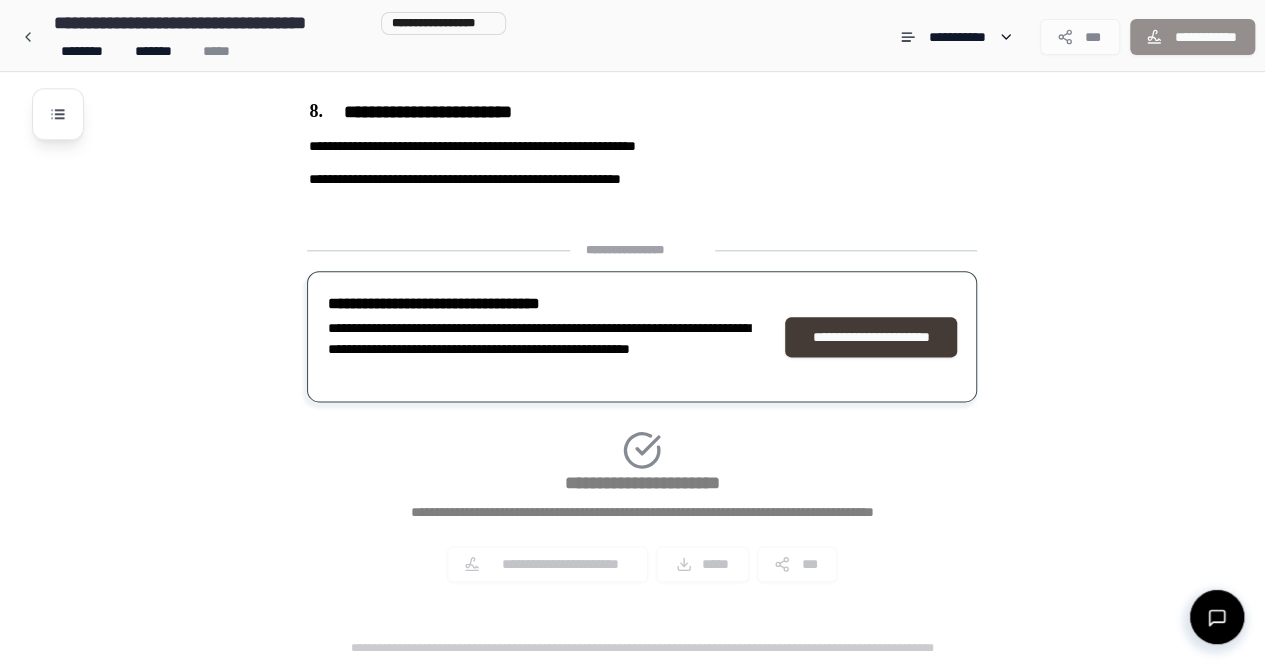 click on "**********" at bounding box center [871, 337] 